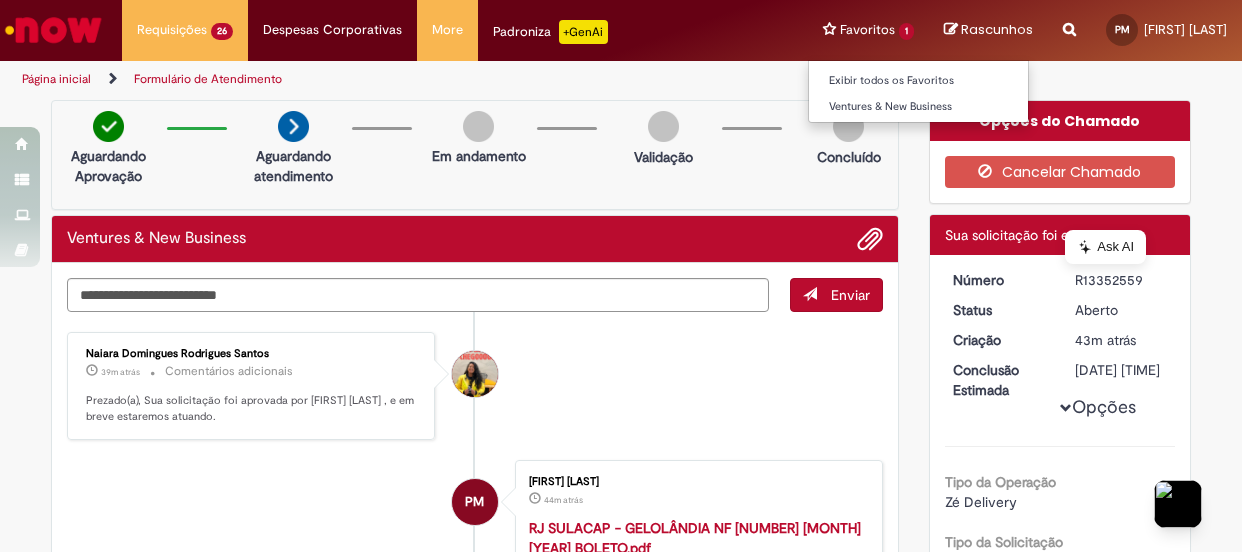 scroll, scrollTop: 0, scrollLeft: 0, axis: both 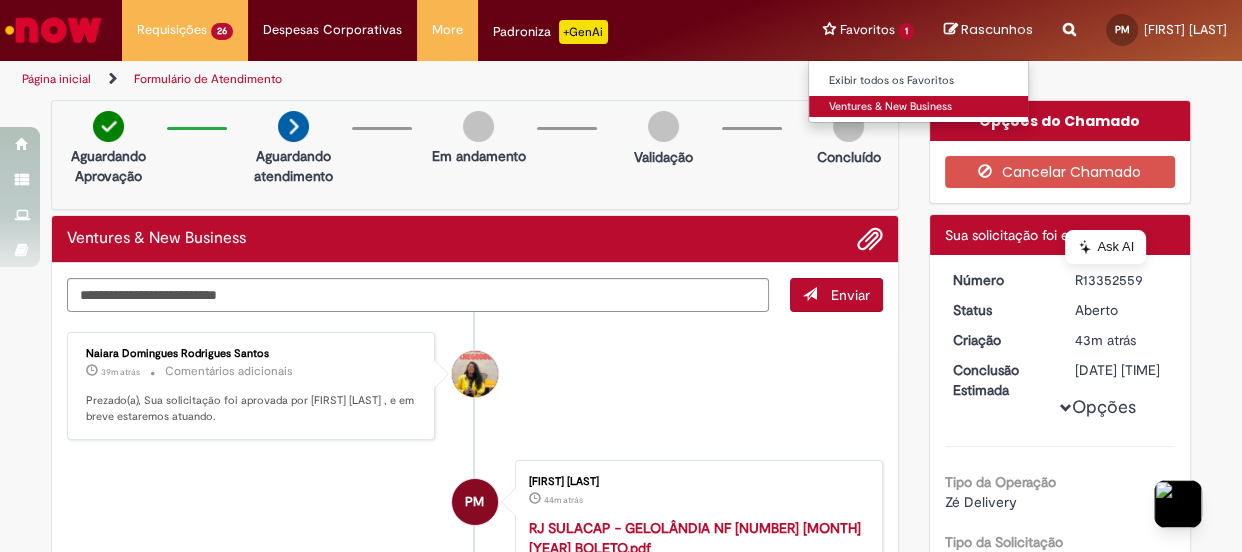 click on "Ventures & New Business" at bounding box center (919, 107) 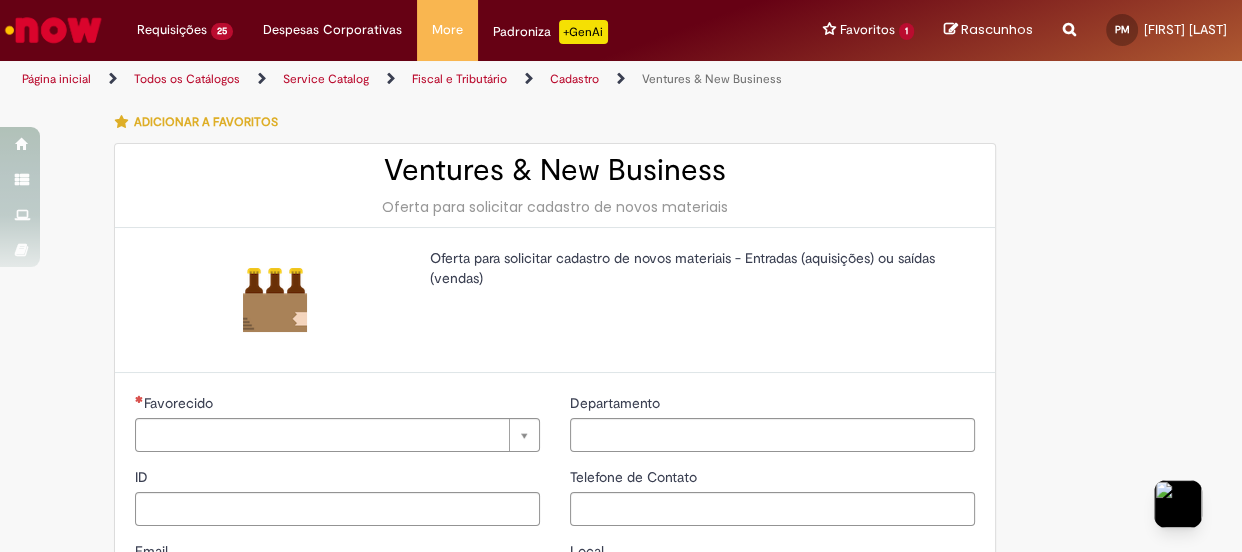 type on "**********" 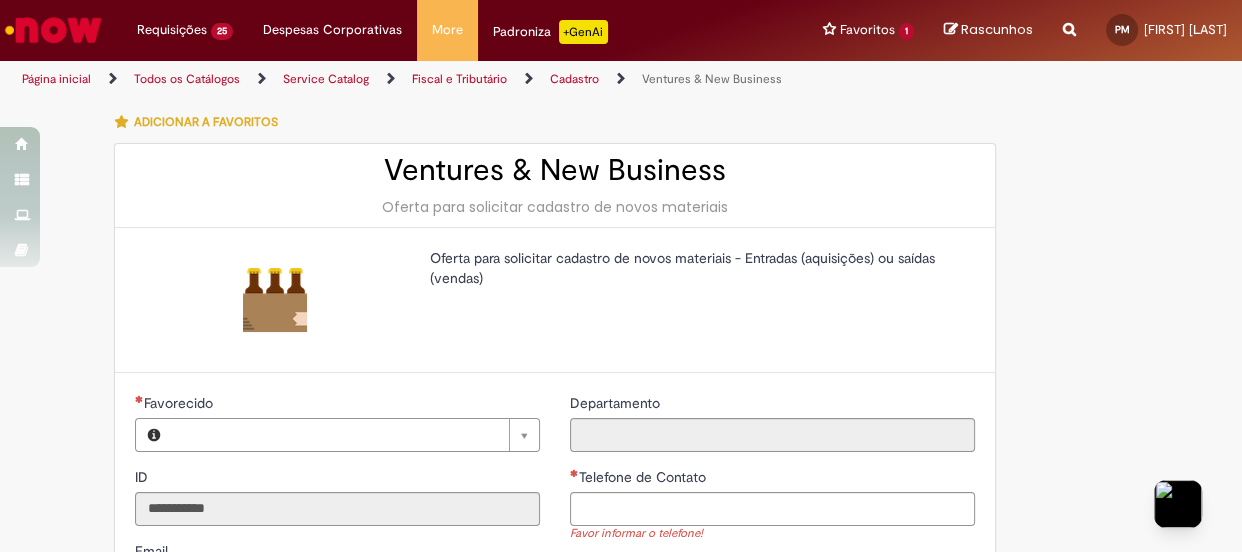 type on "**********" 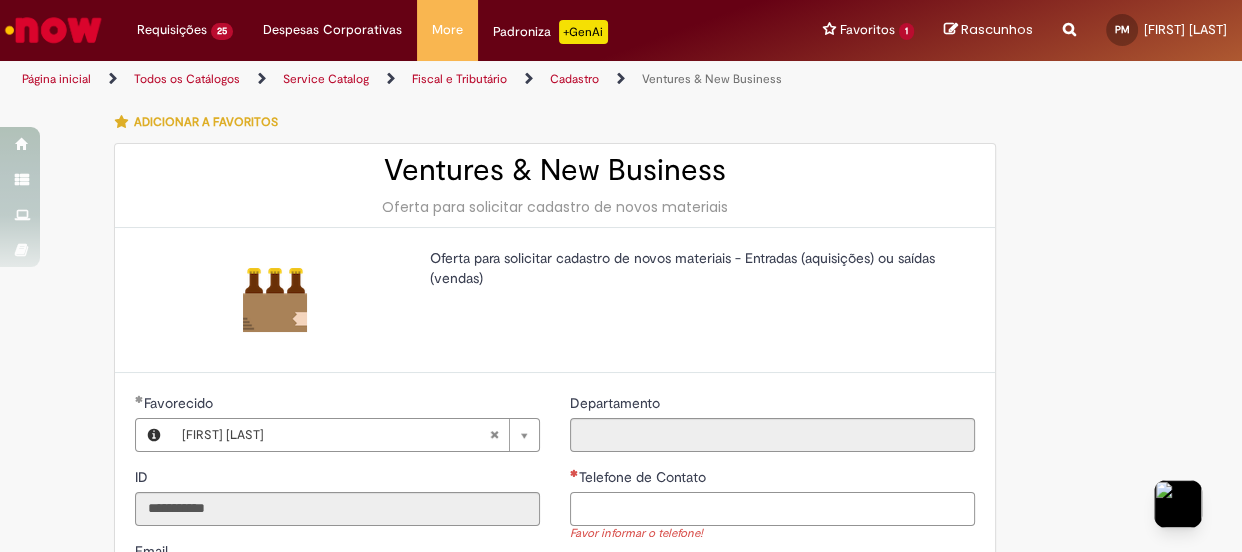 click on "Telefone de Contato" at bounding box center (772, 509) 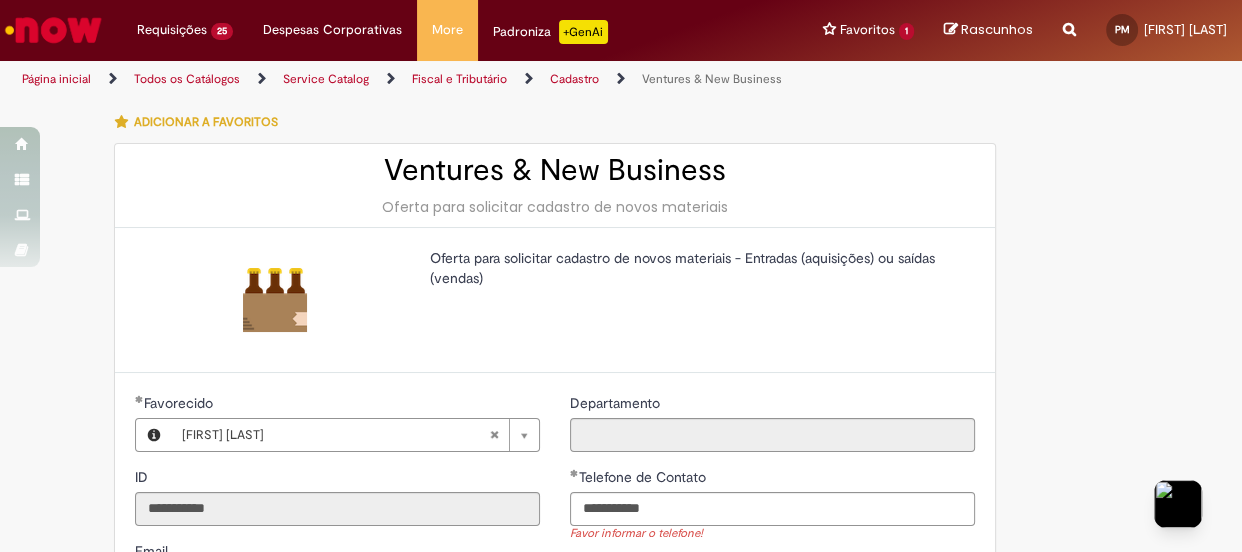 type on "**********" 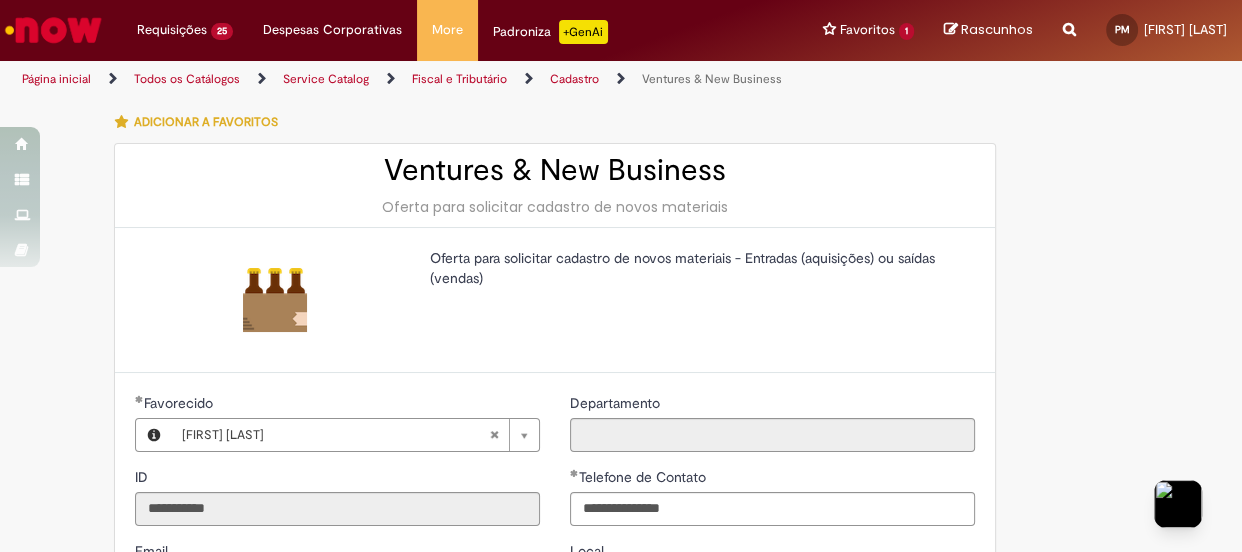 click on "**********" at bounding box center [772, 541] 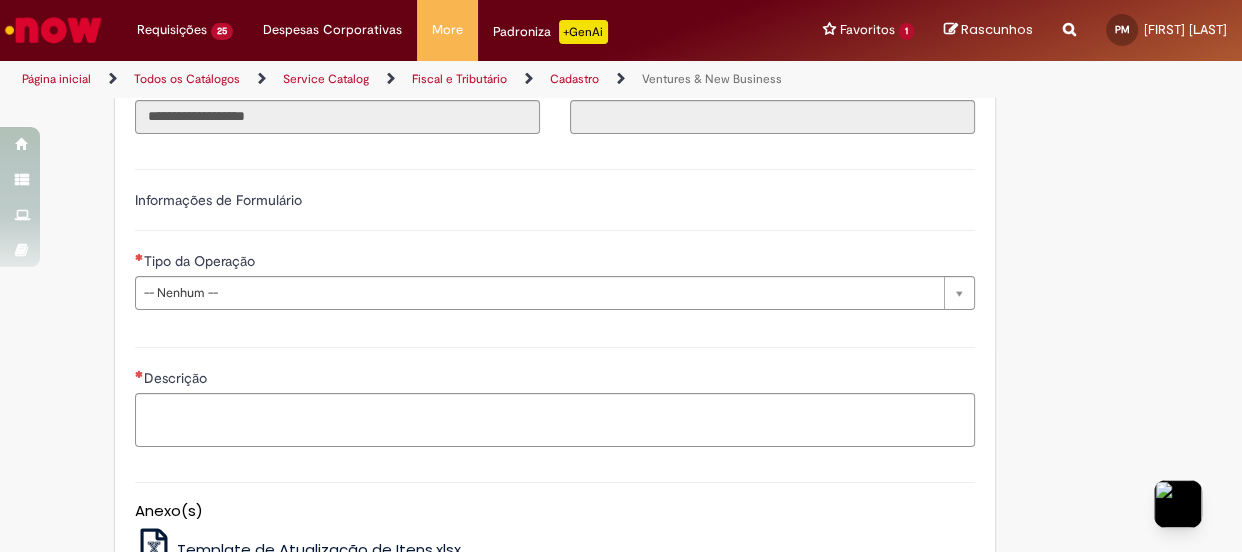 scroll, scrollTop: 545, scrollLeft: 0, axis: vertical 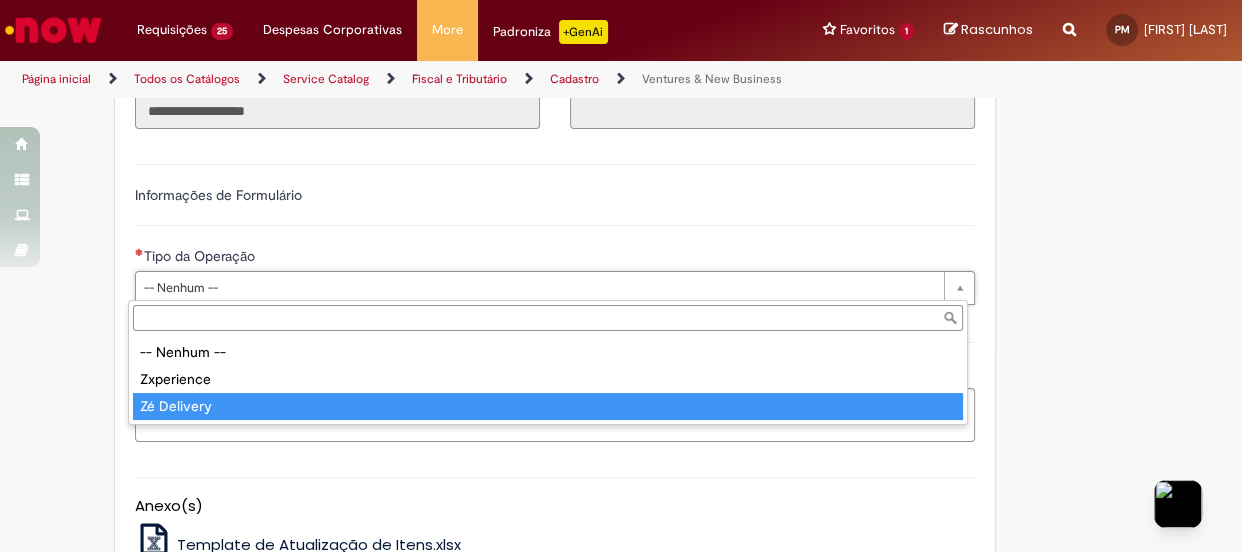 type on "**********" 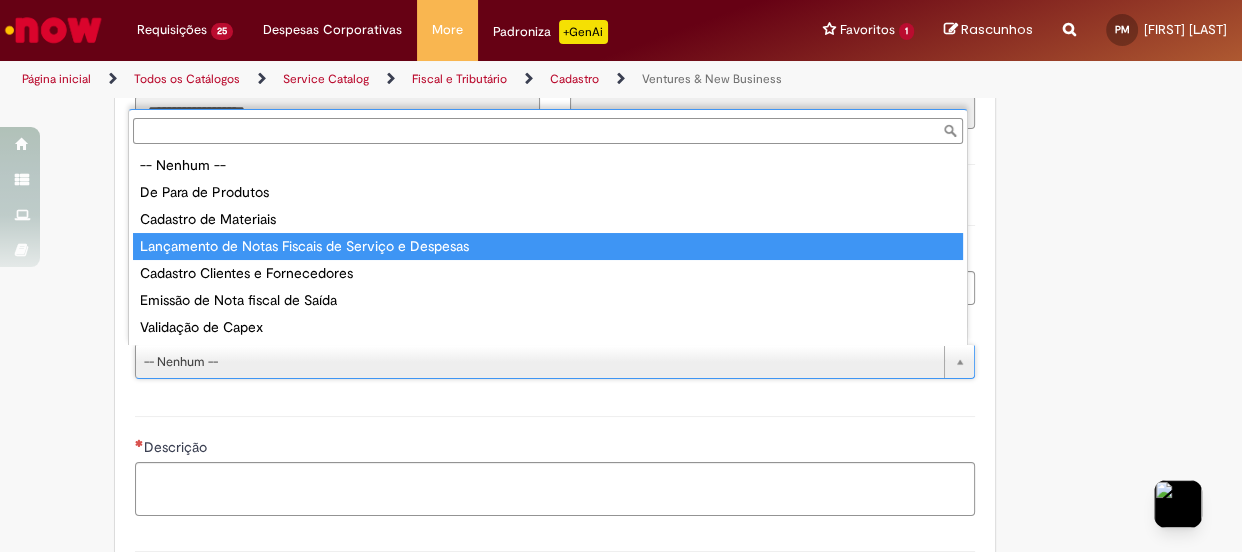 type on "**********" 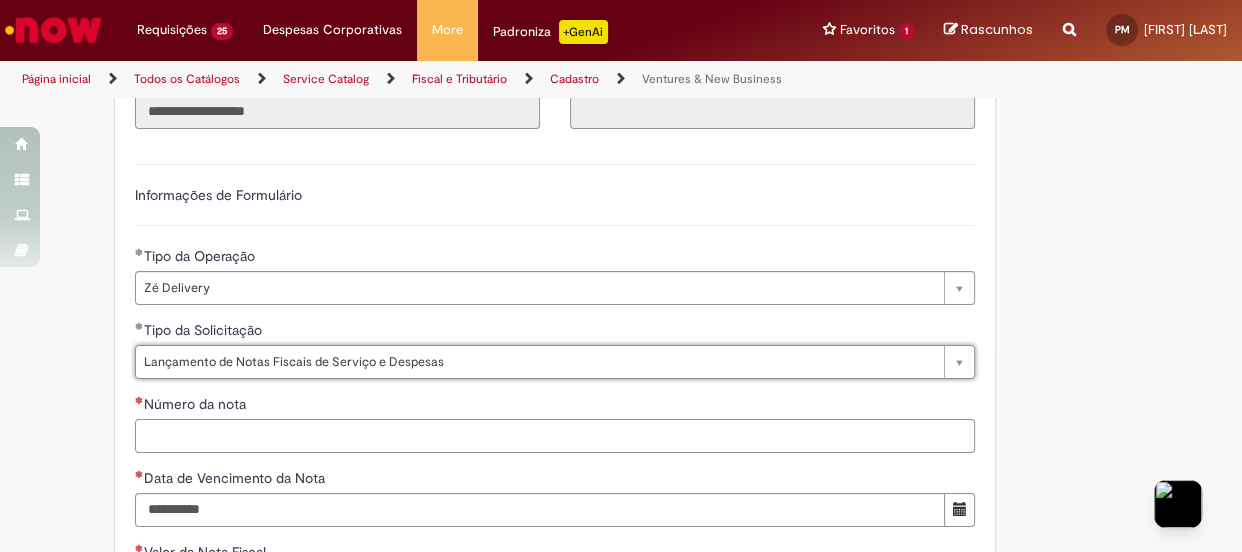 click on "Número da nota" at bounding box center (555, 436) 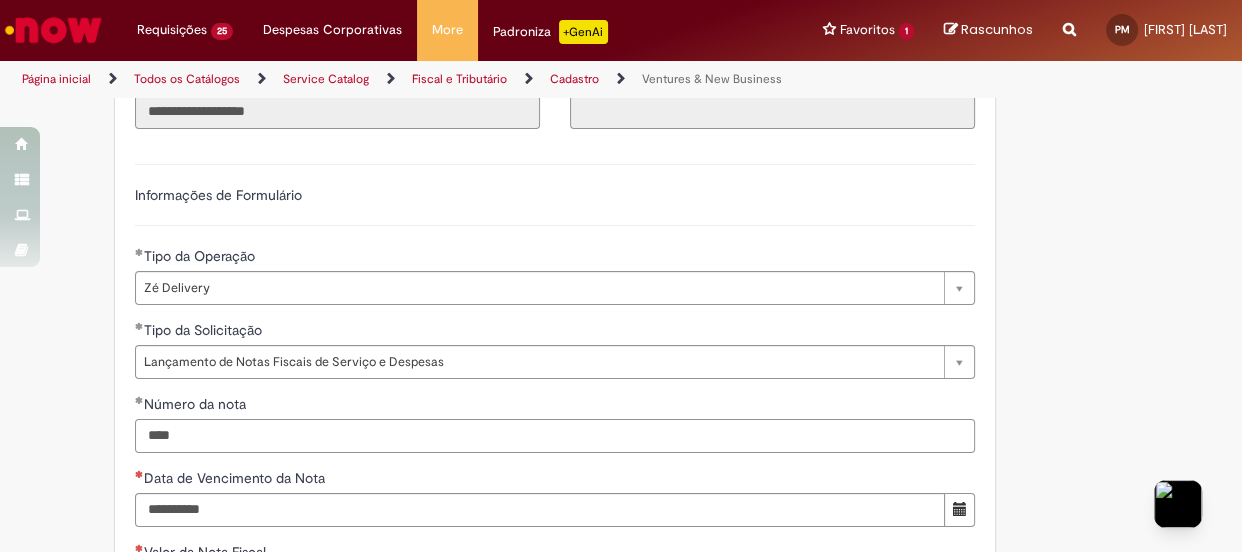type on "****" 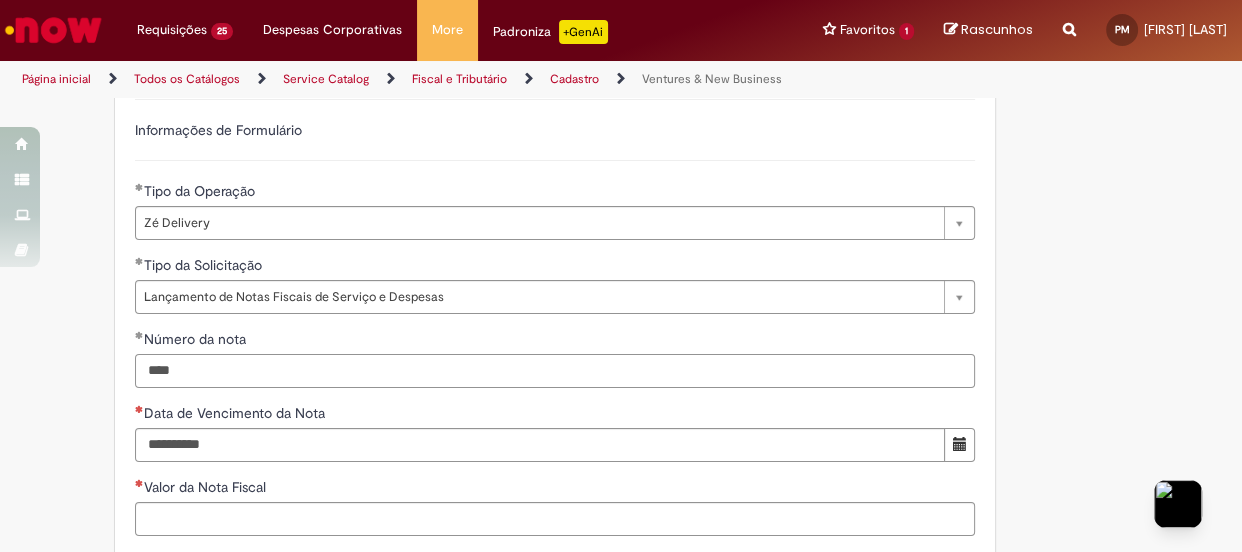 scroll, scrollTop: 636, scrollLeft: 0, axis: vertical 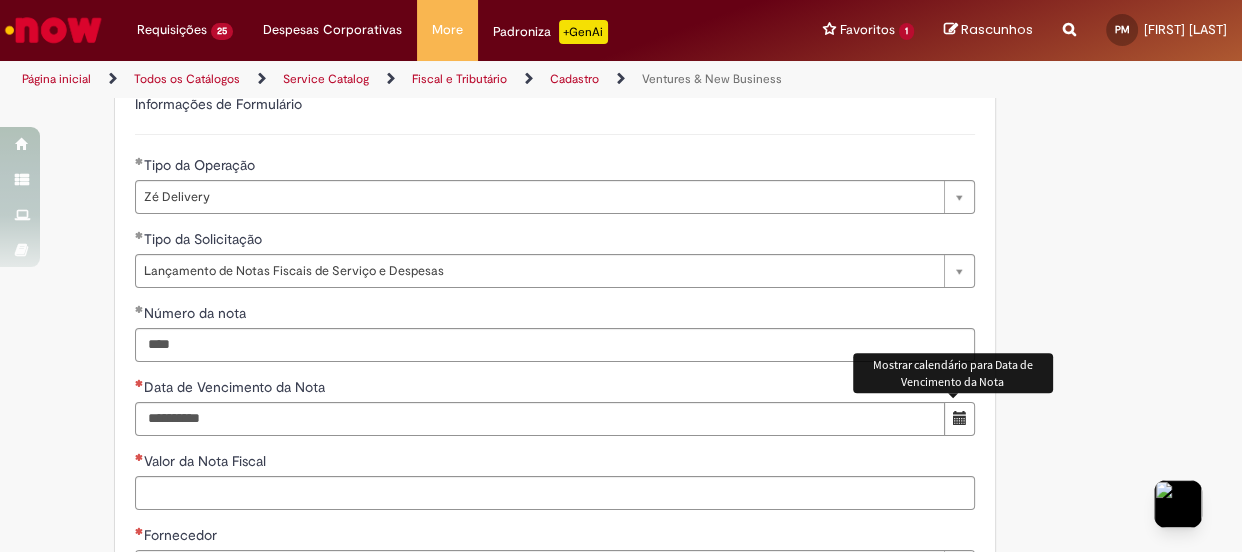 click at bounding box center (959, 418) 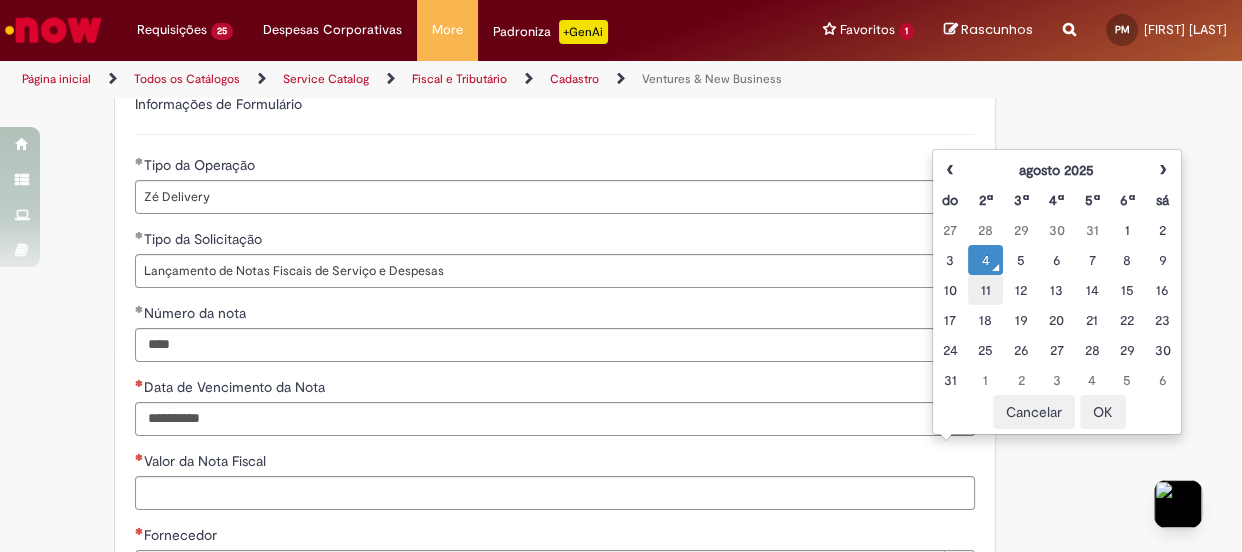 click on "11" at bounding box center [985, 290] 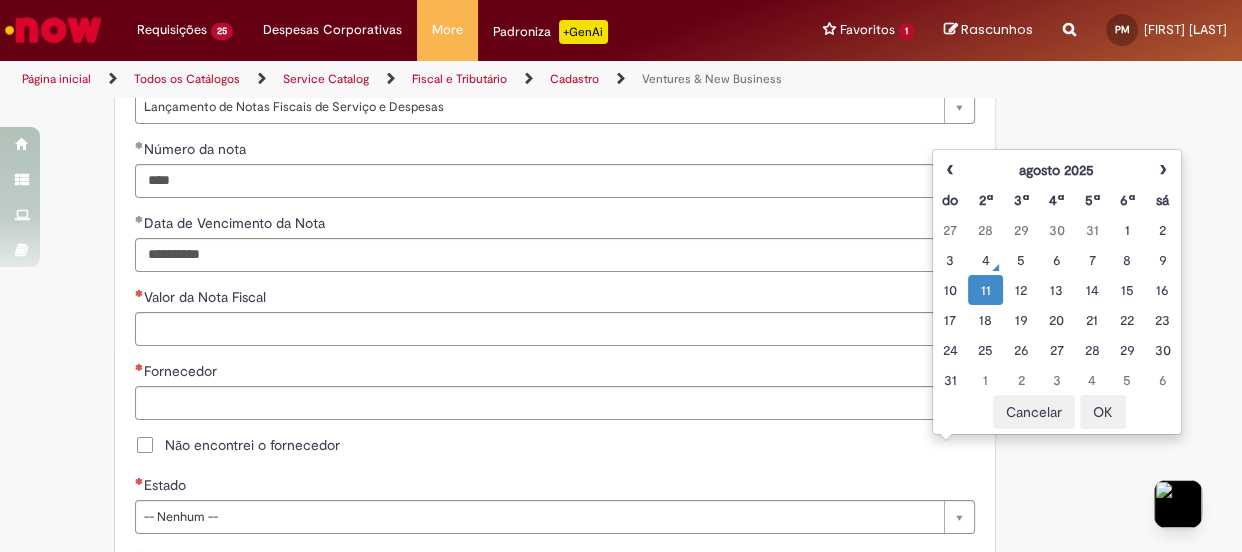 scroll, scrollTop: 818, scrollLeft: 0, axis: vertical 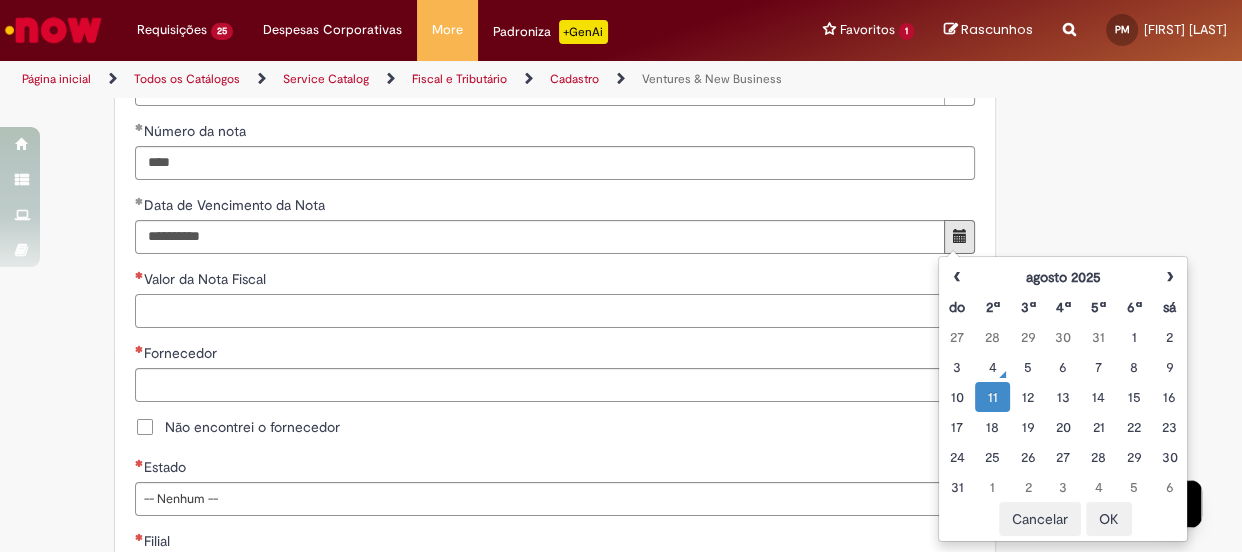 click on "Valor da Nota Fiscal" at bounding box center (555, 311) 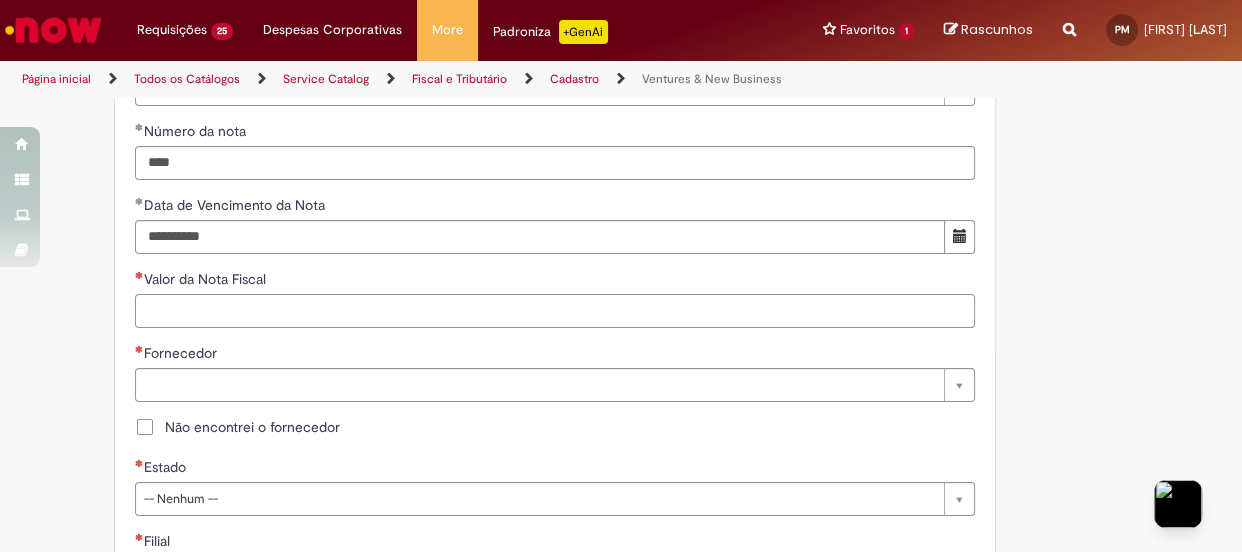 paste on "********" 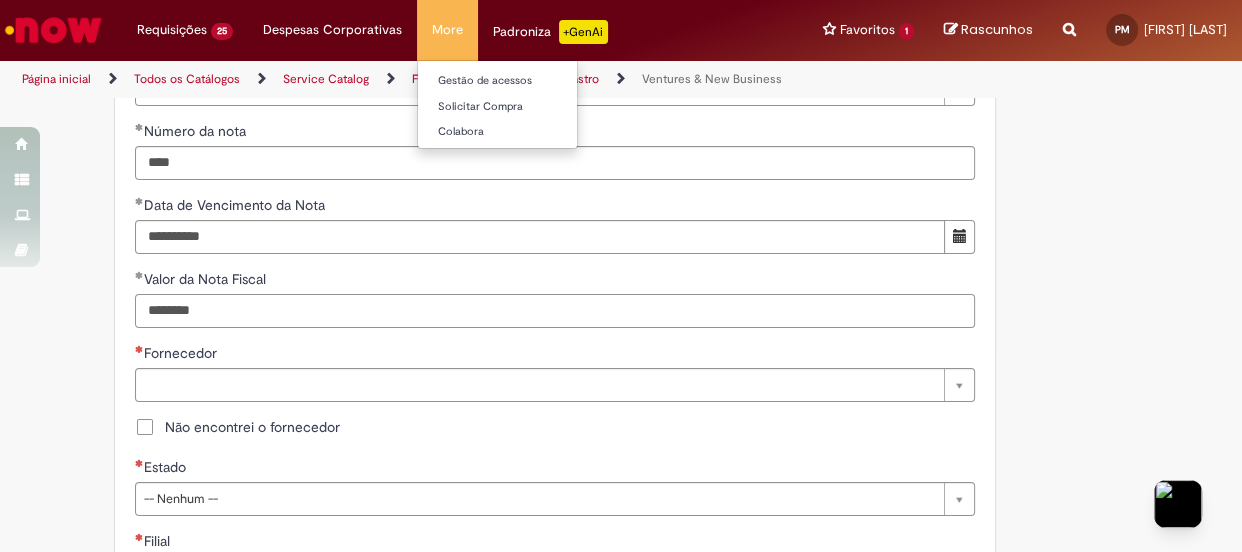 type on "********" 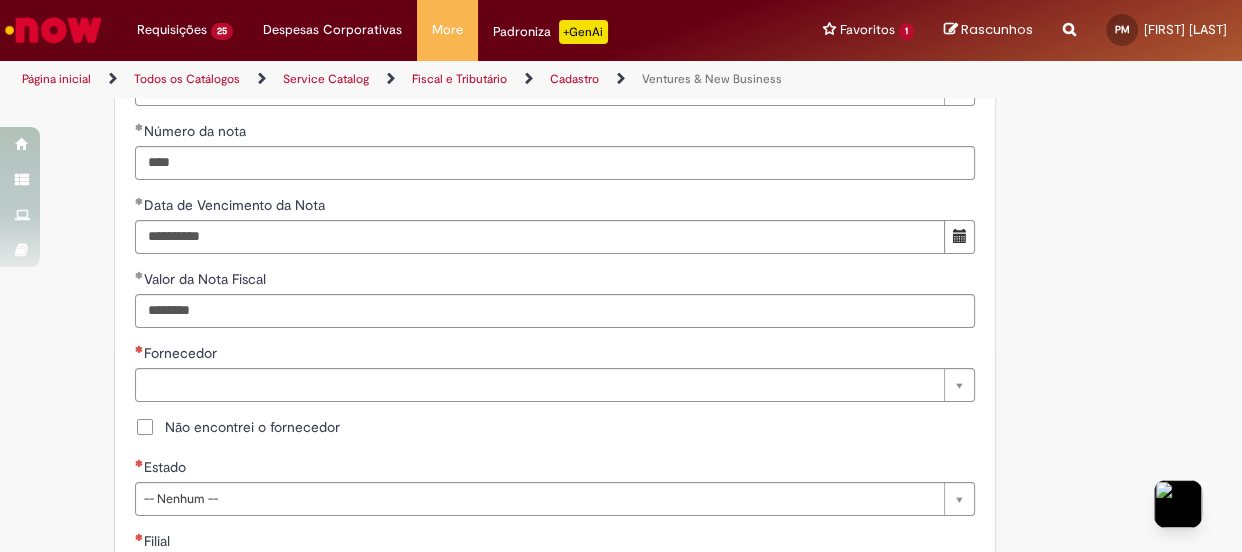 click on "Não encontrei o fornecedor" at bounding box center (252, 427) 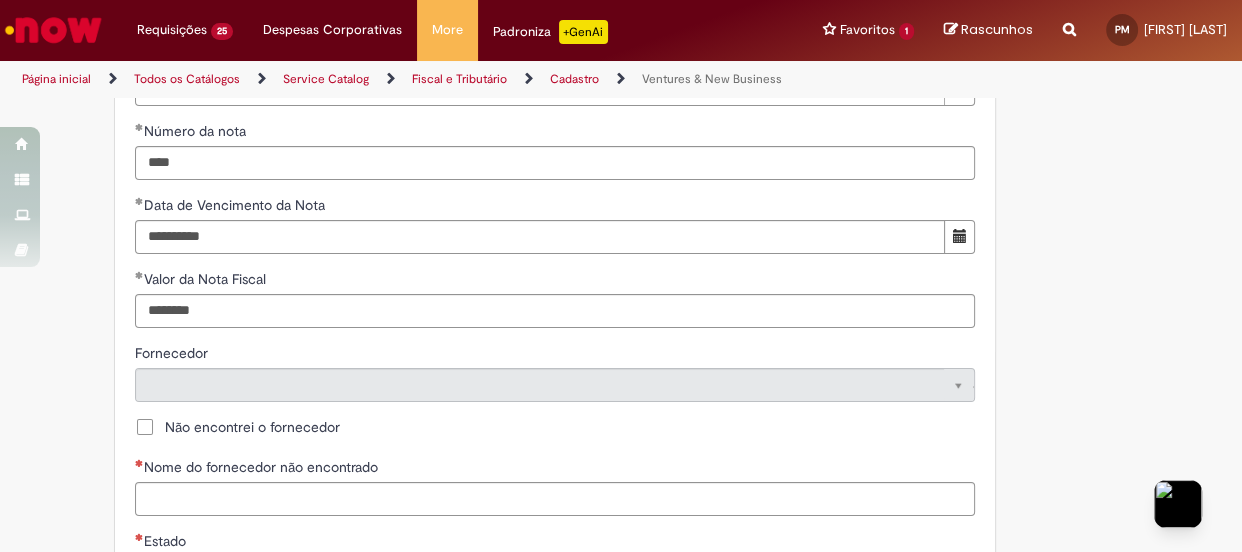 click on "Não encontrei o fornecedor" at bounding box center [252, 427] 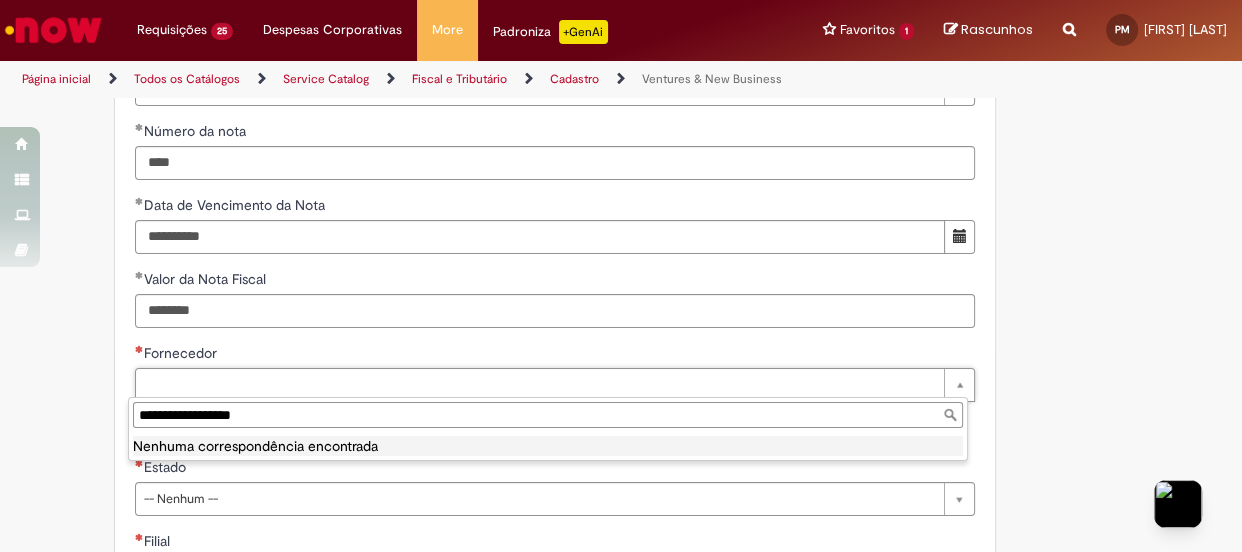type on "**********" 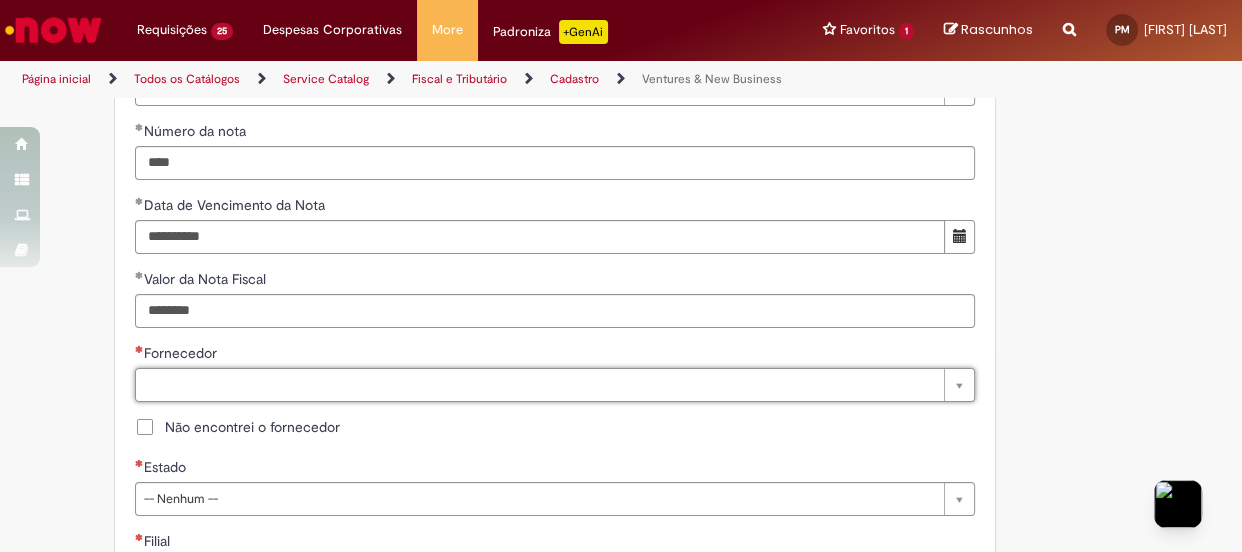 click on "Não encontrei o fornecedor" at bounding box center (252, 427) 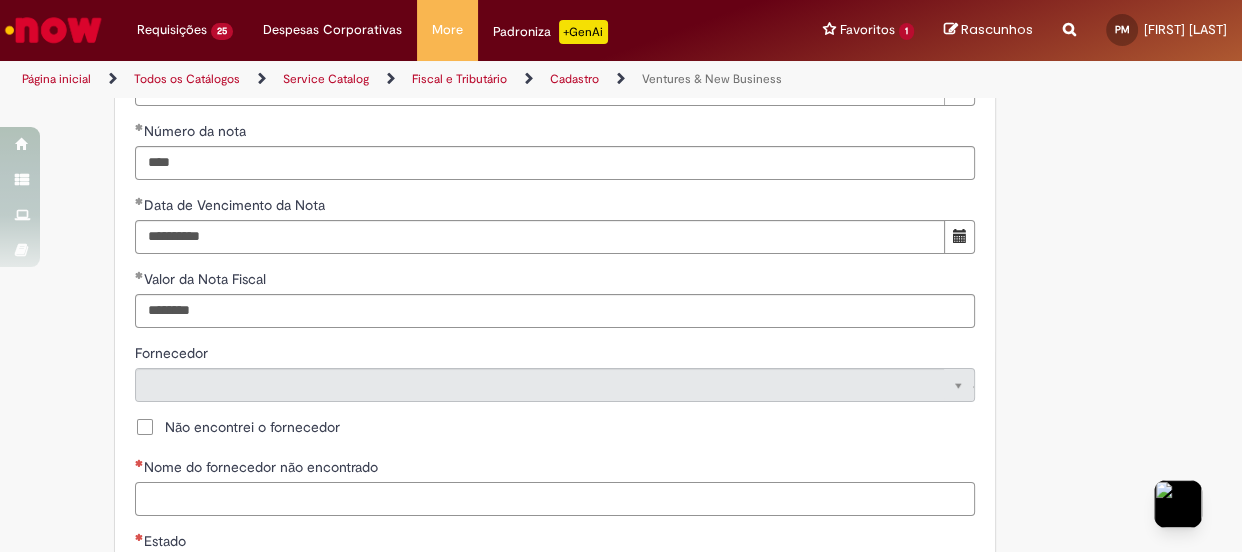 click on "Nome do fornecedor não encontrado" at bounding box center [555, 499] 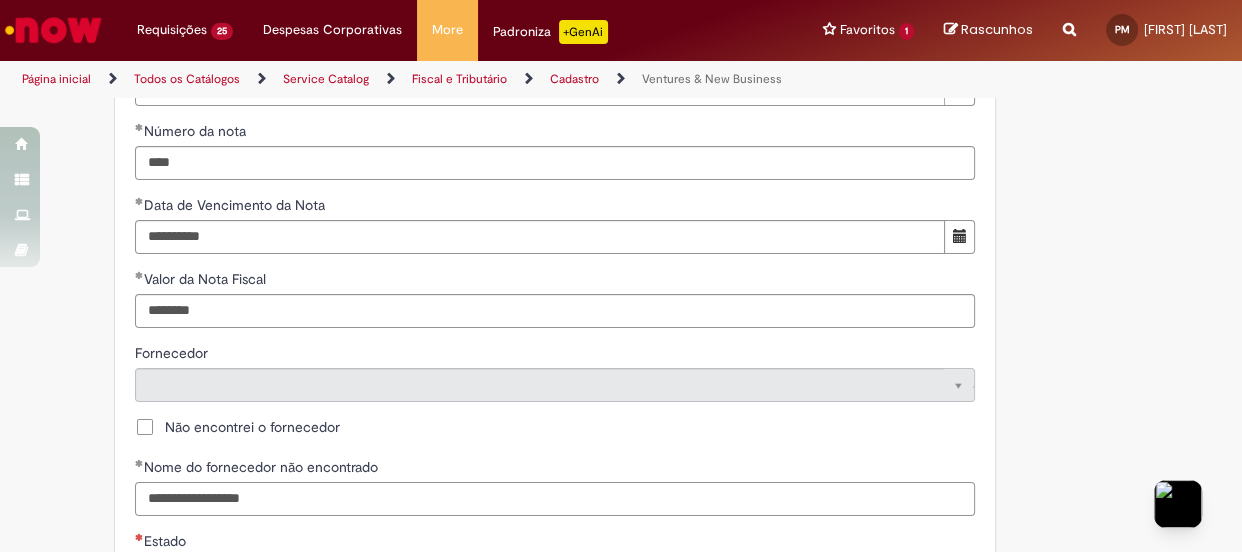 click on "**********" at bounding box center [555, 499] 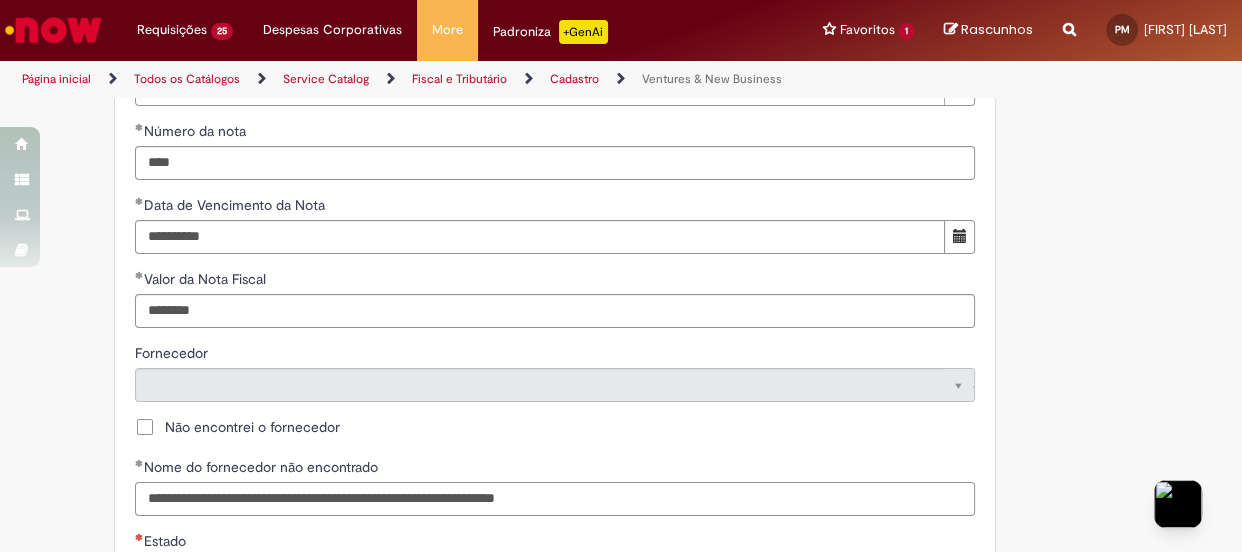 type on "**********" 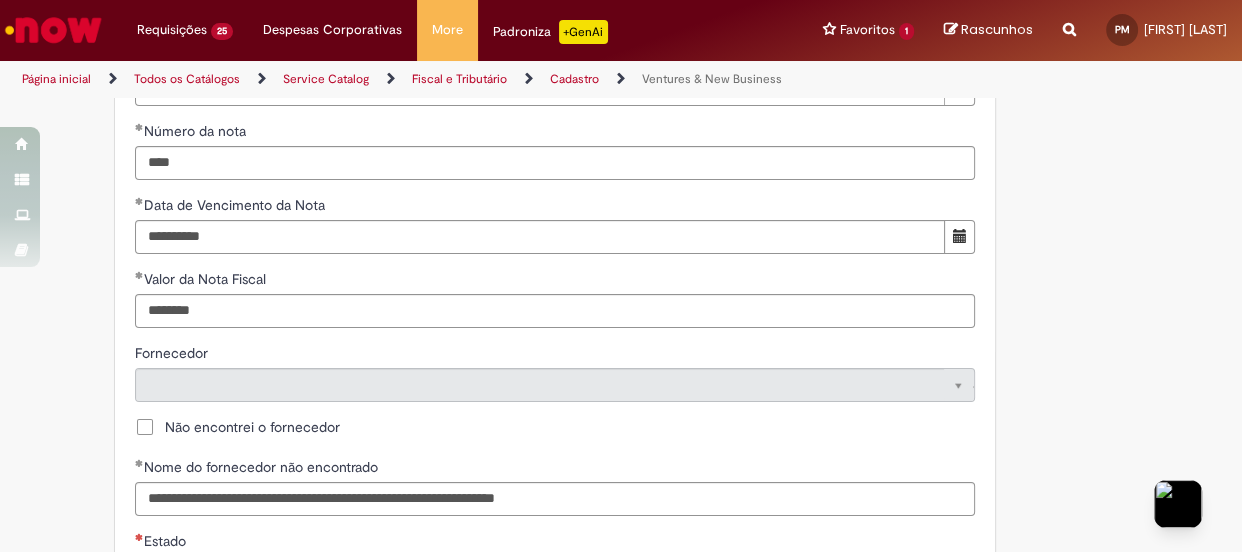 click on "Não encontrei o fornecedor" at bounding box center (555, 429) 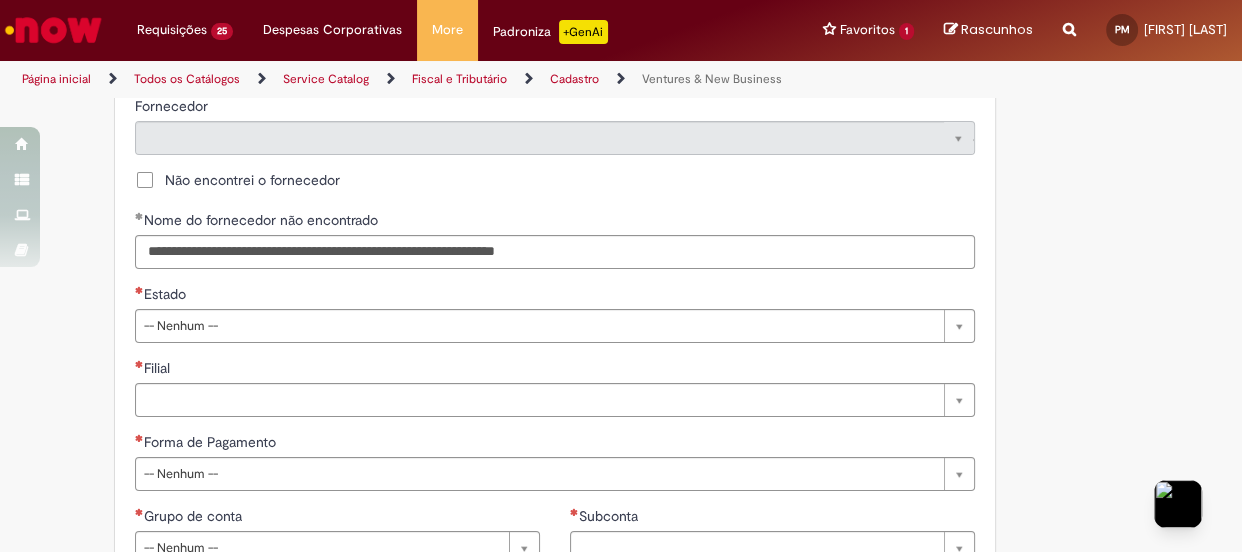 scroll, scrollTop: 1090, scrollLeft: 0, axis: vertical 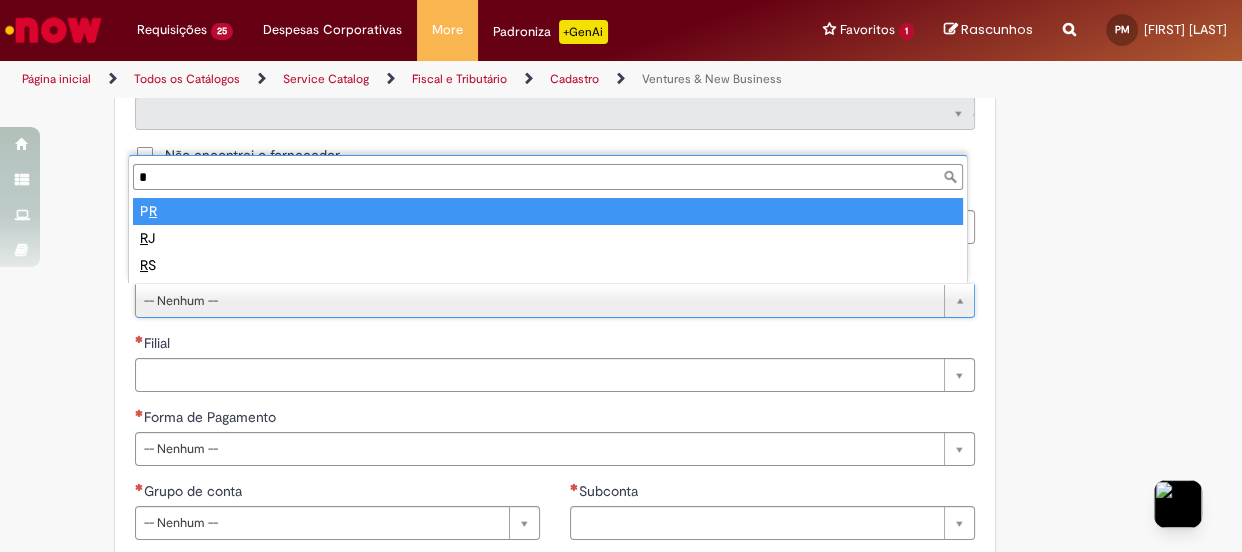 type on "**" 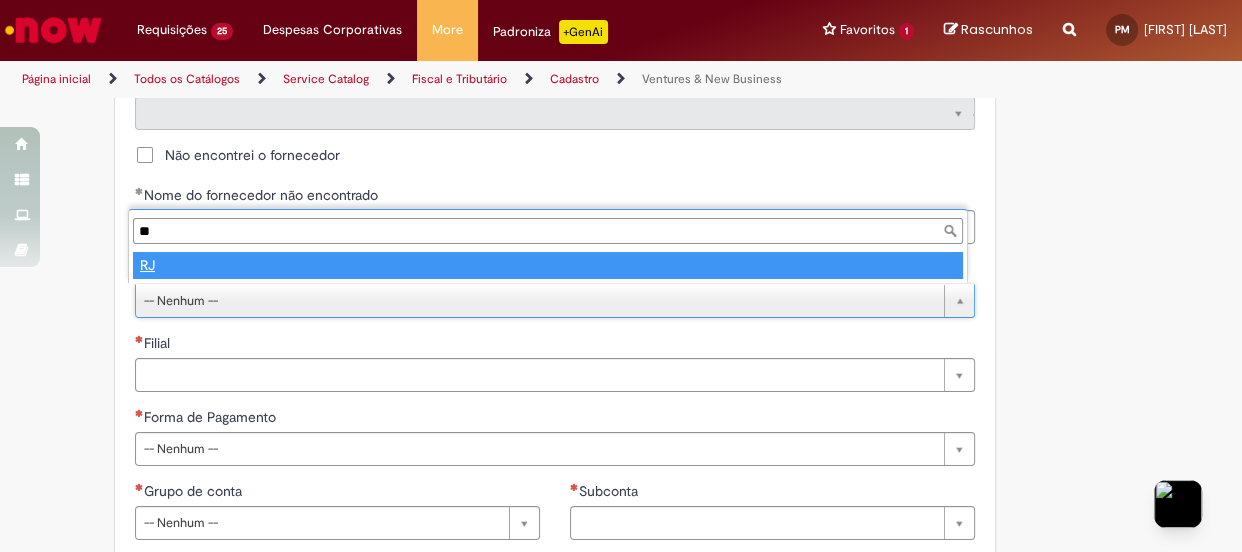 type on "**" 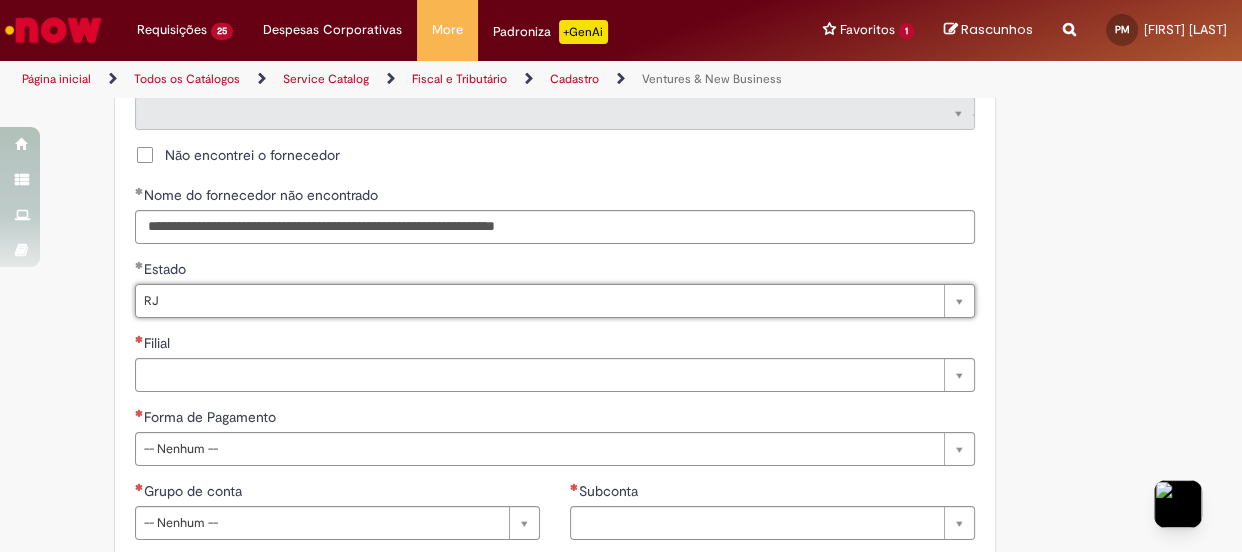 select 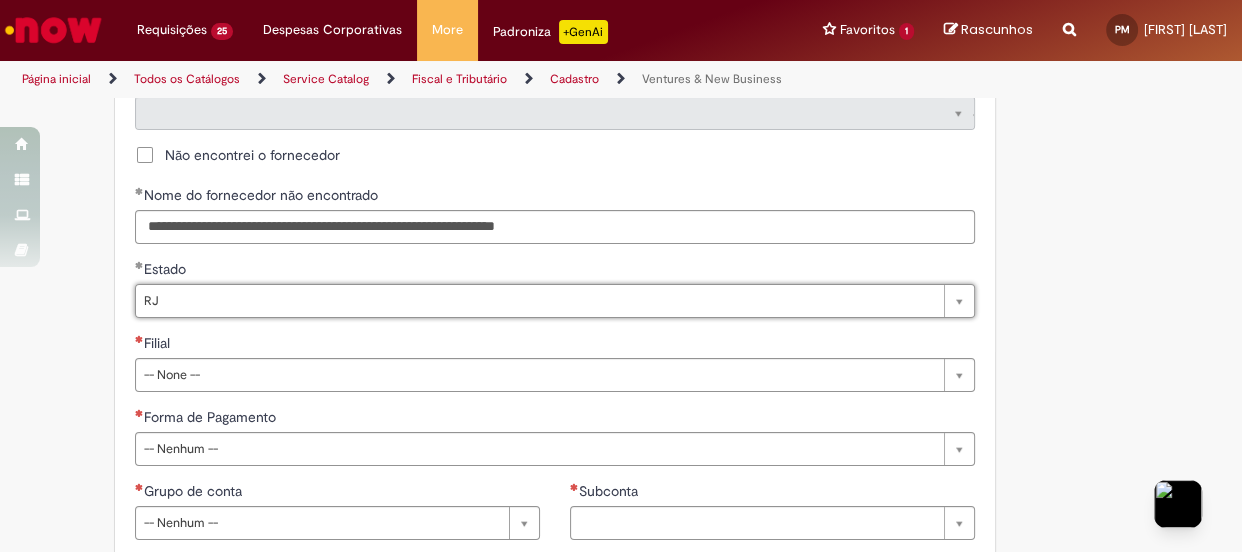 scroll, scrollTop: 1181, scrollLeft: 0, axis: vertical 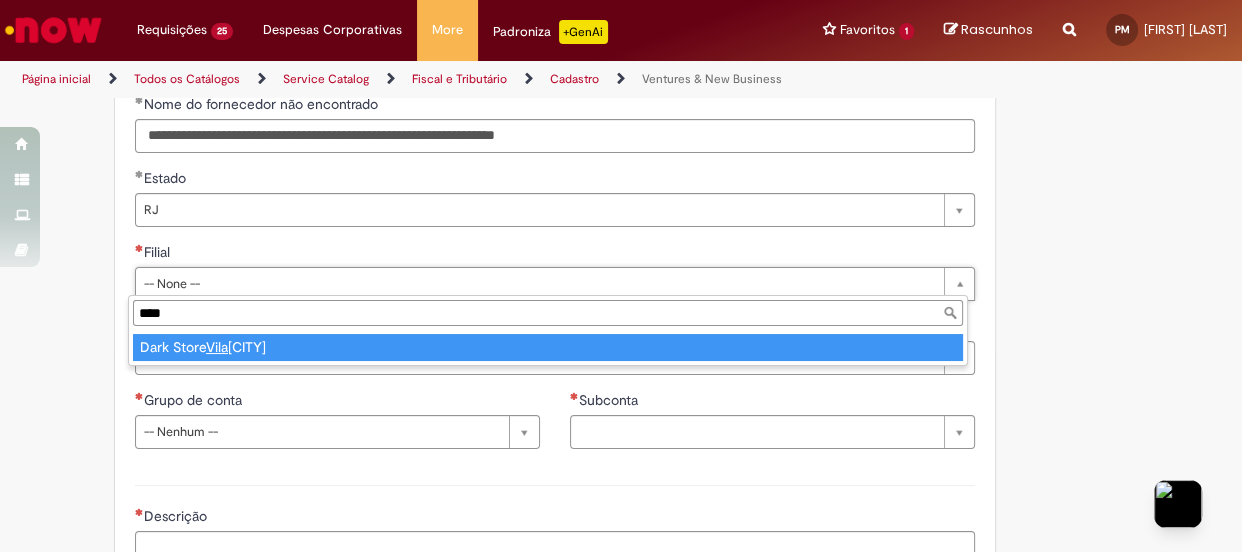 type on "****" 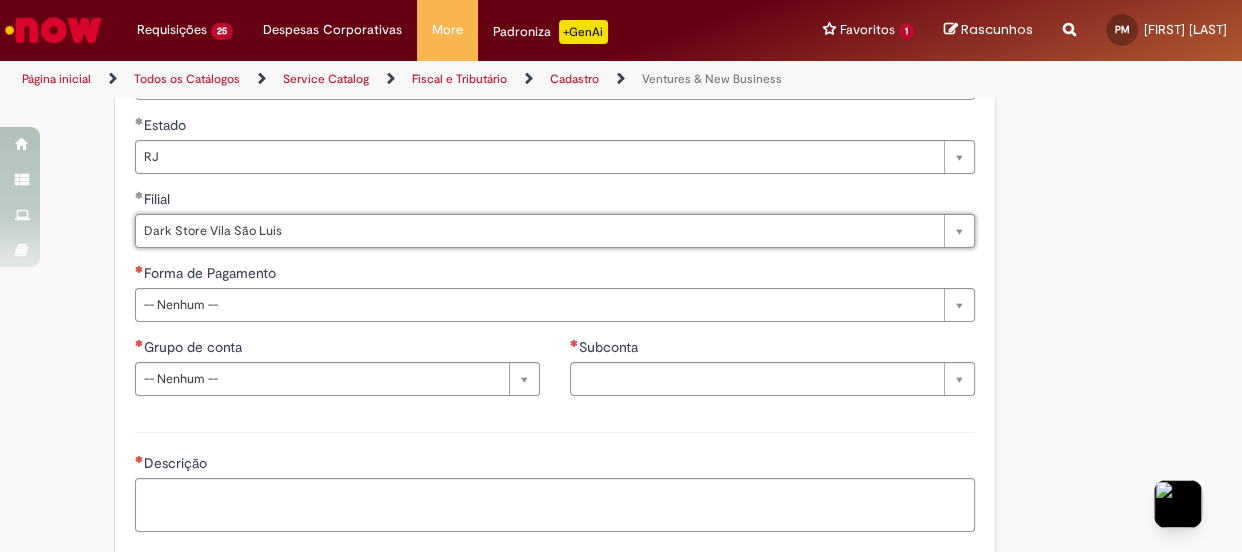 scroll, scrollTop: 1272, scrollLeft: 0, axis: vertical 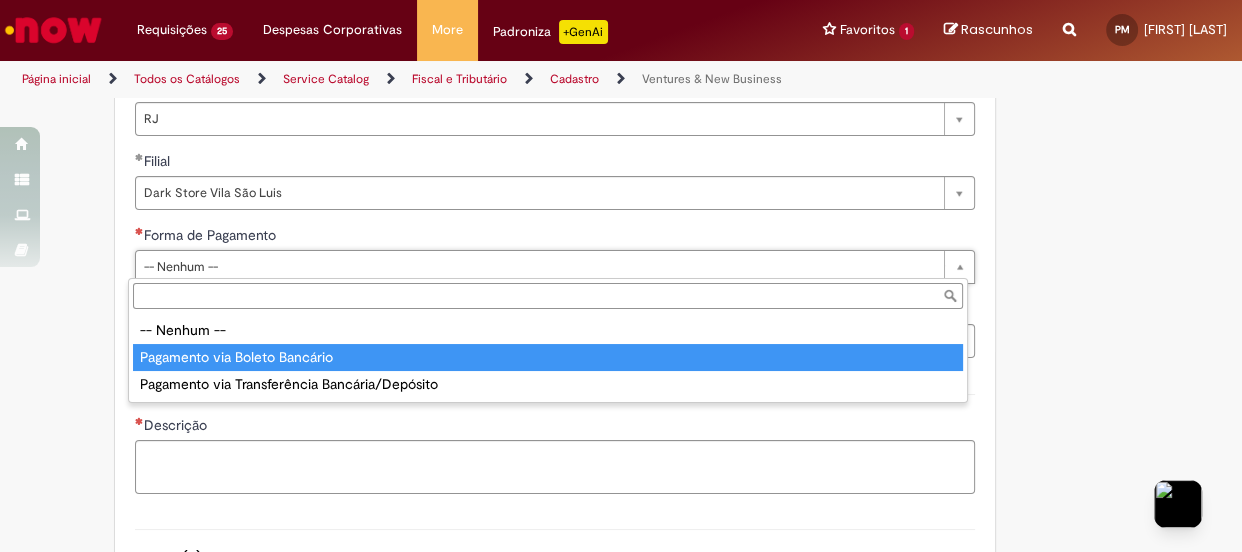 type on "**********" 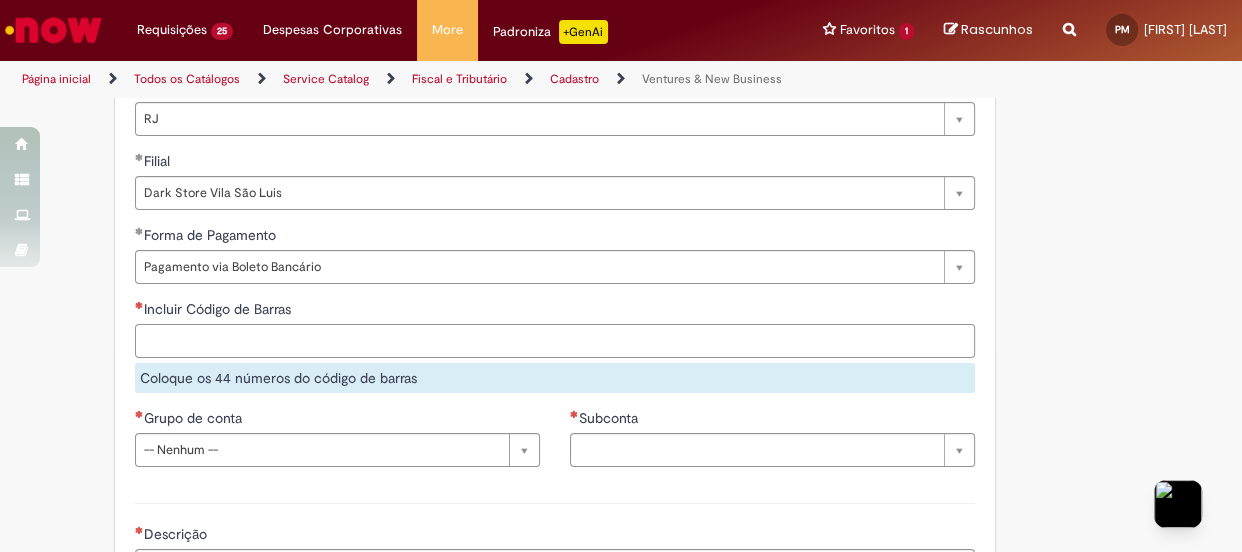 click on "Incluir Código de Barras" at bounding box center (555, 341) 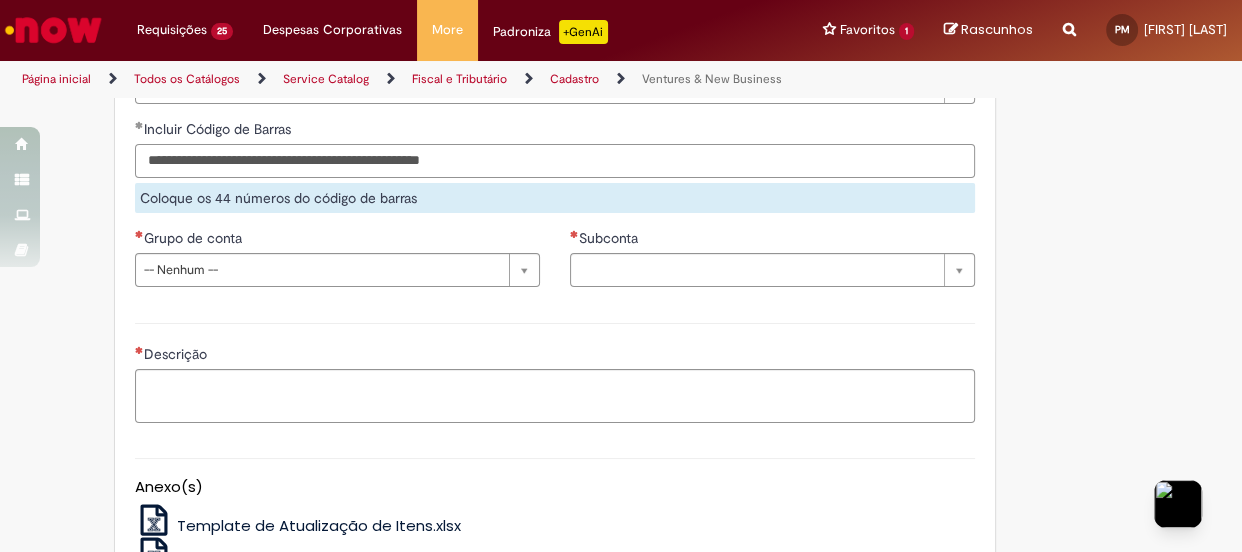 scroll, scrollTop: 1454, scrollLeft: 0, axis: vertical 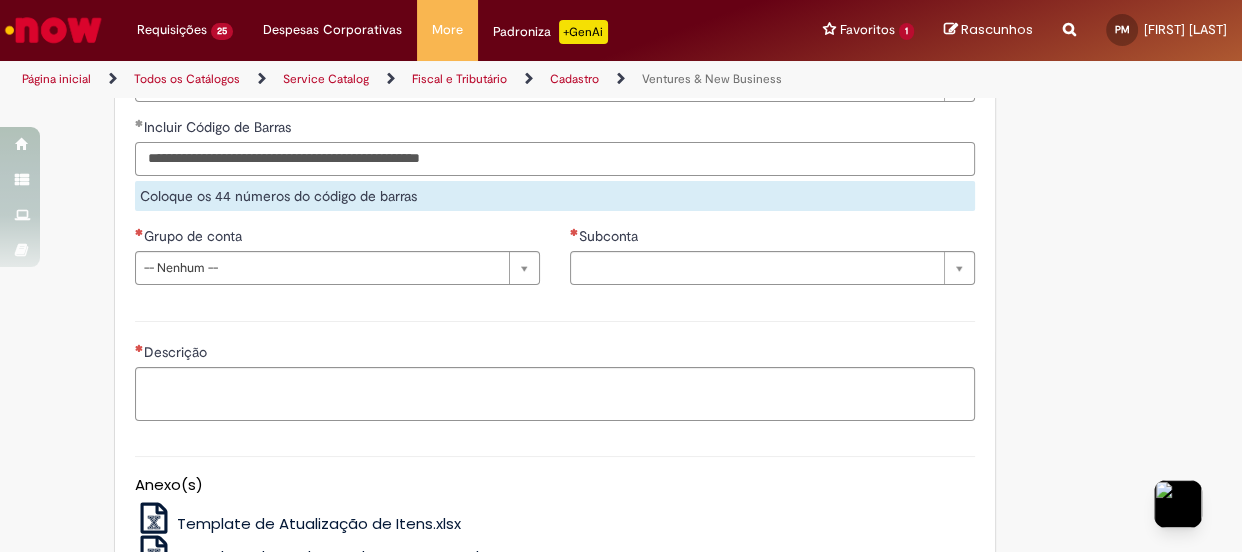 type on "**********" 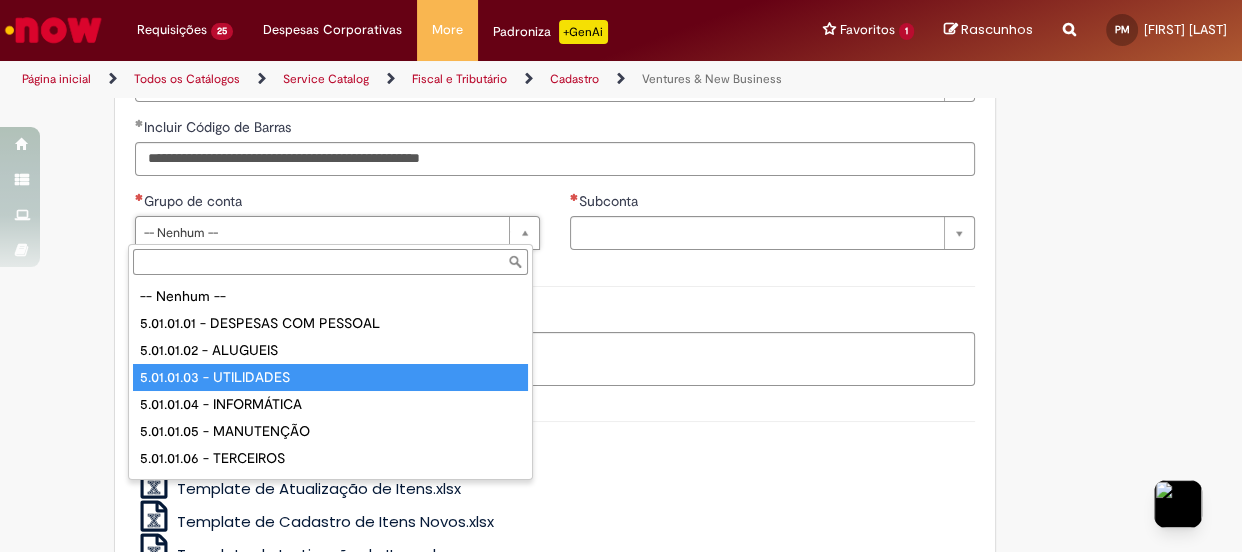 type on "**********" 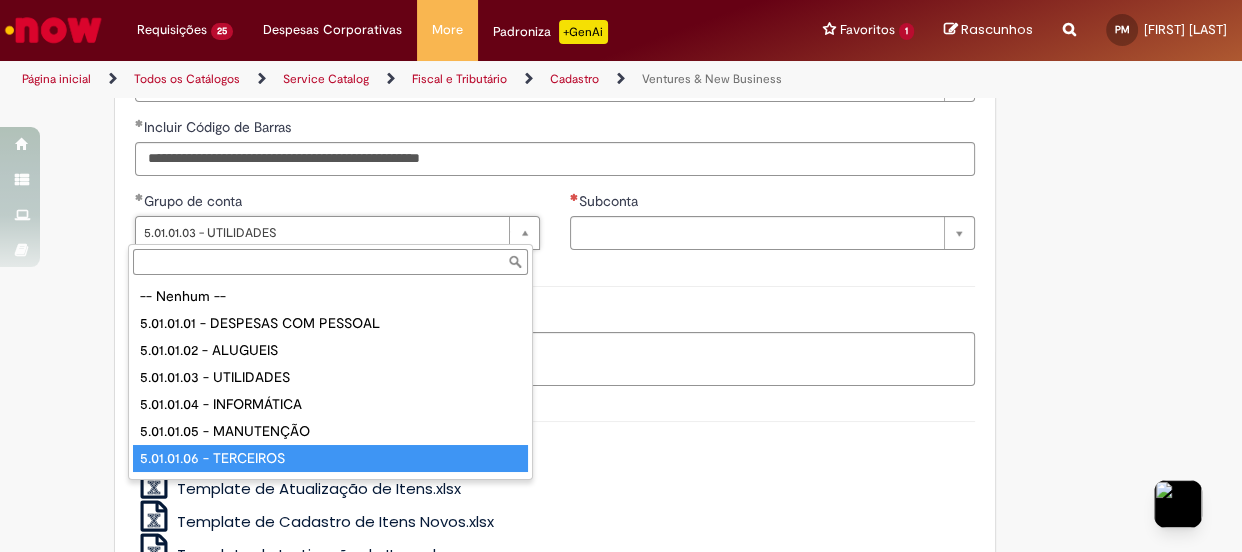 type on "**********" 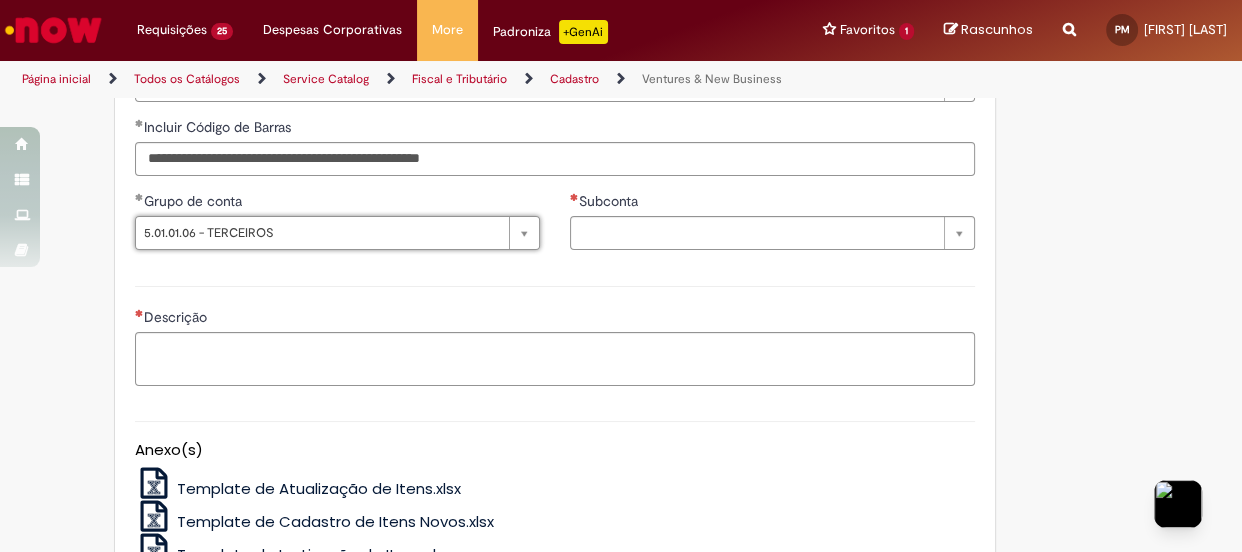 scroll, scrollTop: 0, scrollLeft: 144, axis: horizontal 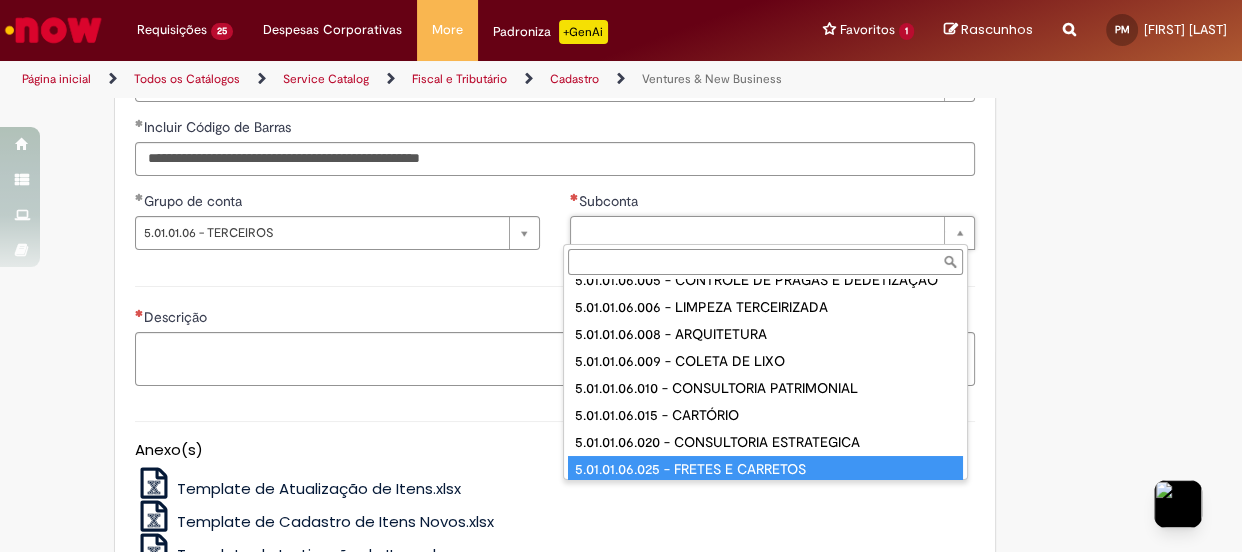 type on "**********" 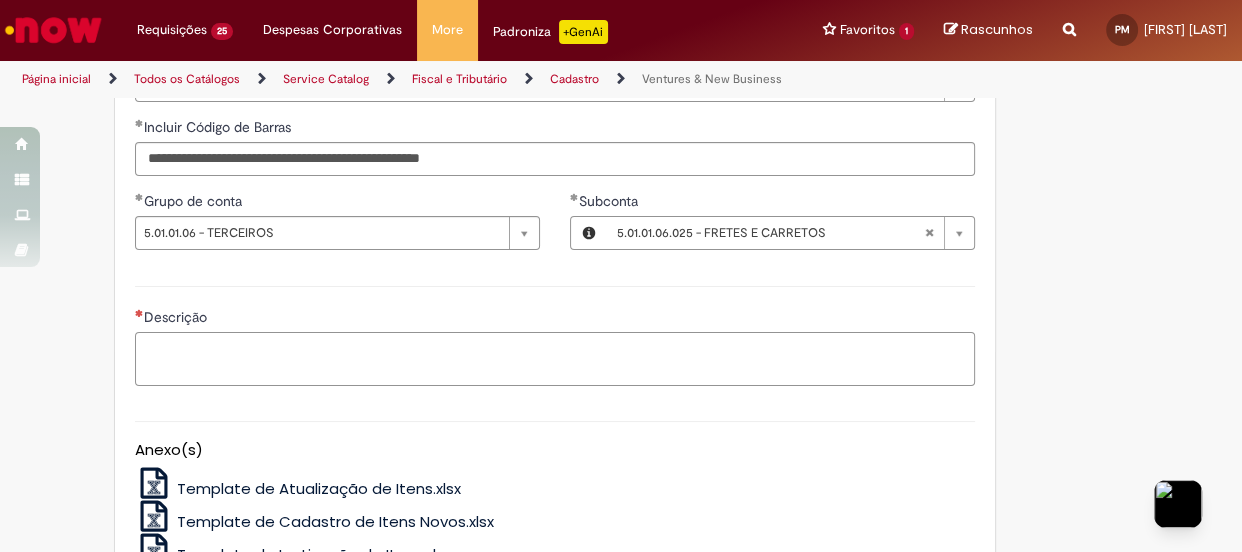 click on "Descrição" at bounding box center (555, 359) 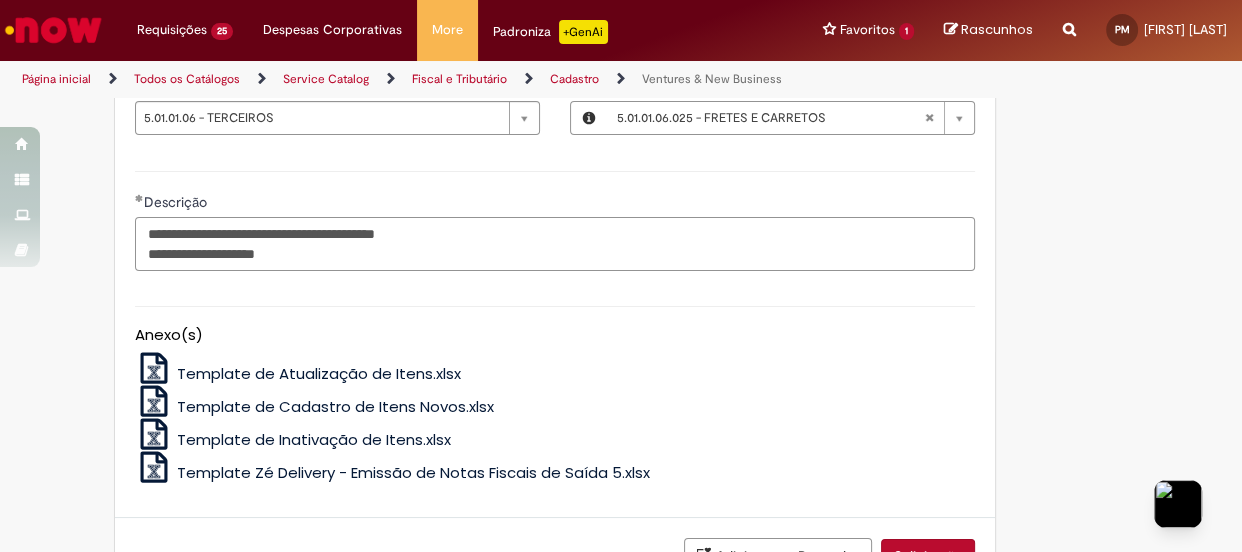 scroll, scrollTop: 1721, scrollLeft: 0, axis: vertical 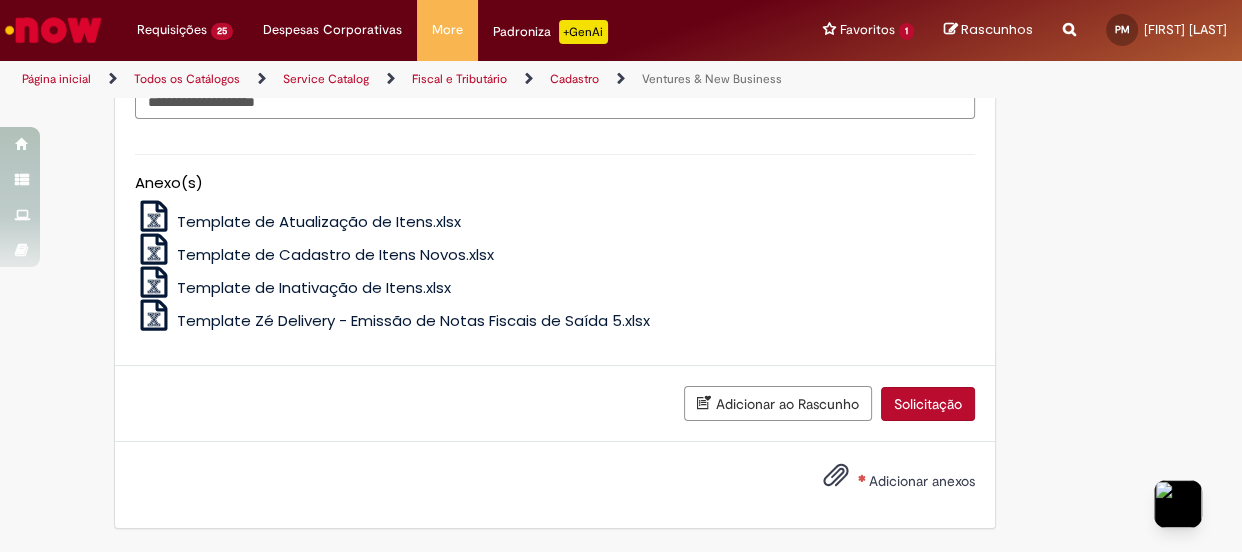 type on "**********" 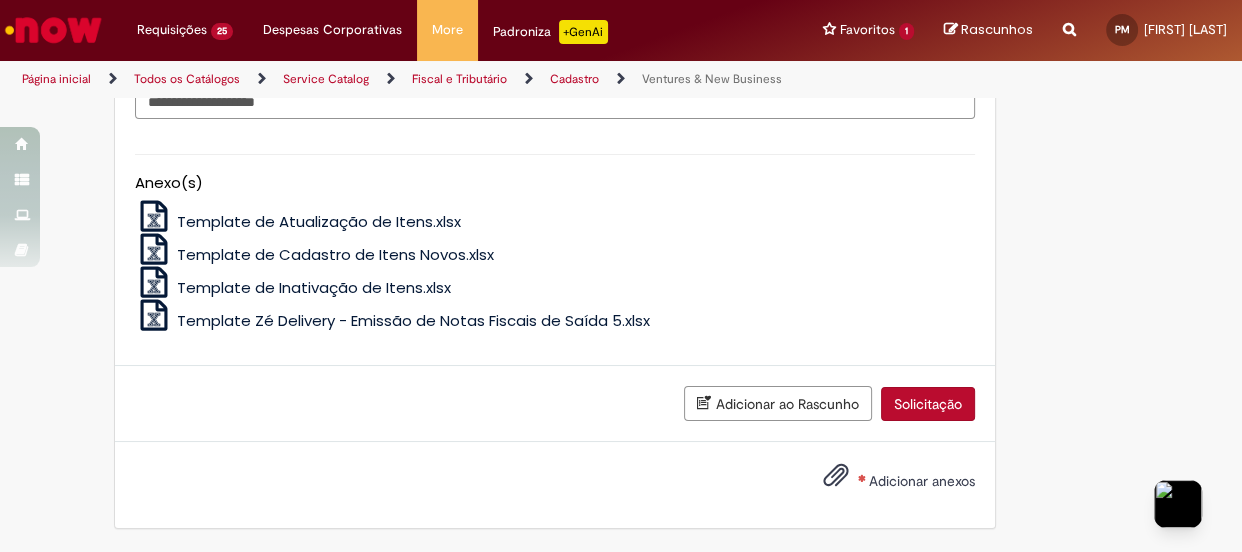 click on "Adicionar anexos" at bounding box center [922, 481] 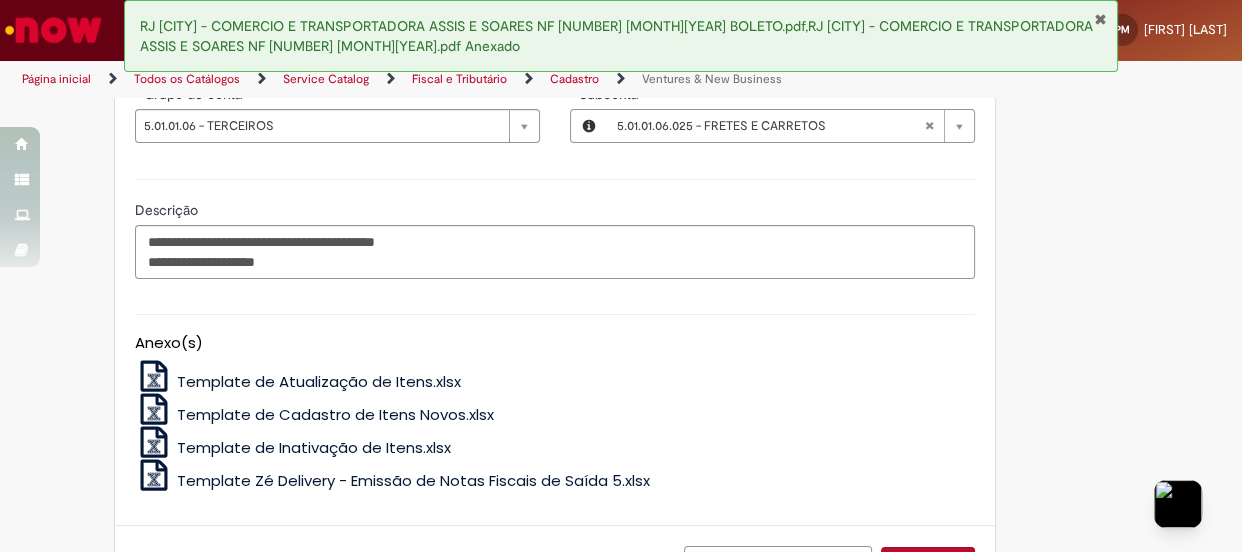 scroll, scrollTop: 1894, scrollLeft: 0, axis: vertical 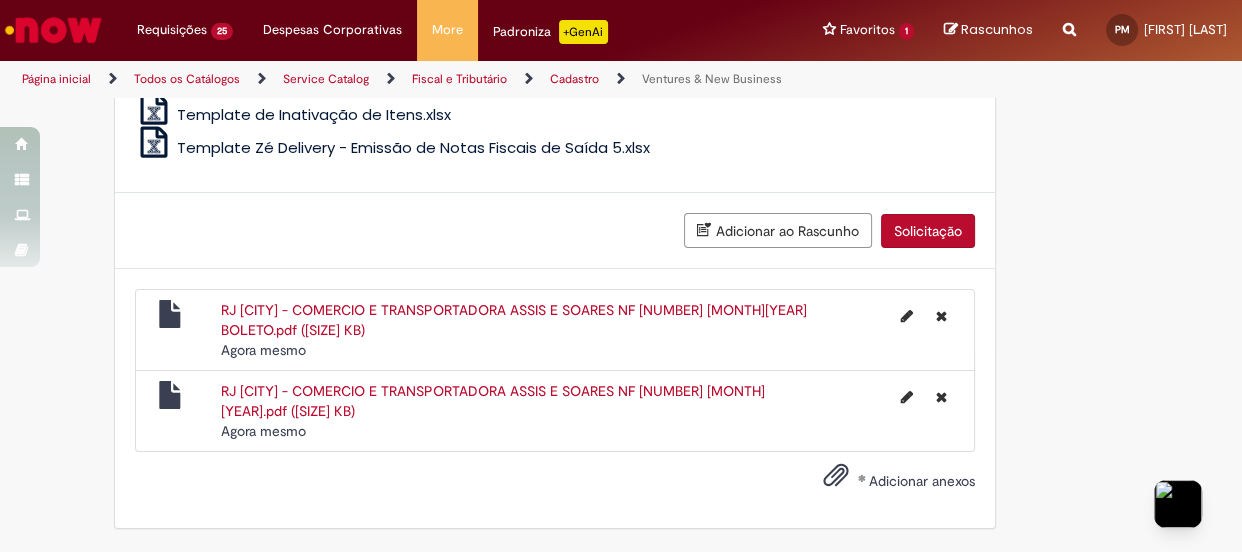 click on "Solicitação" at bounding box center [928, 231] 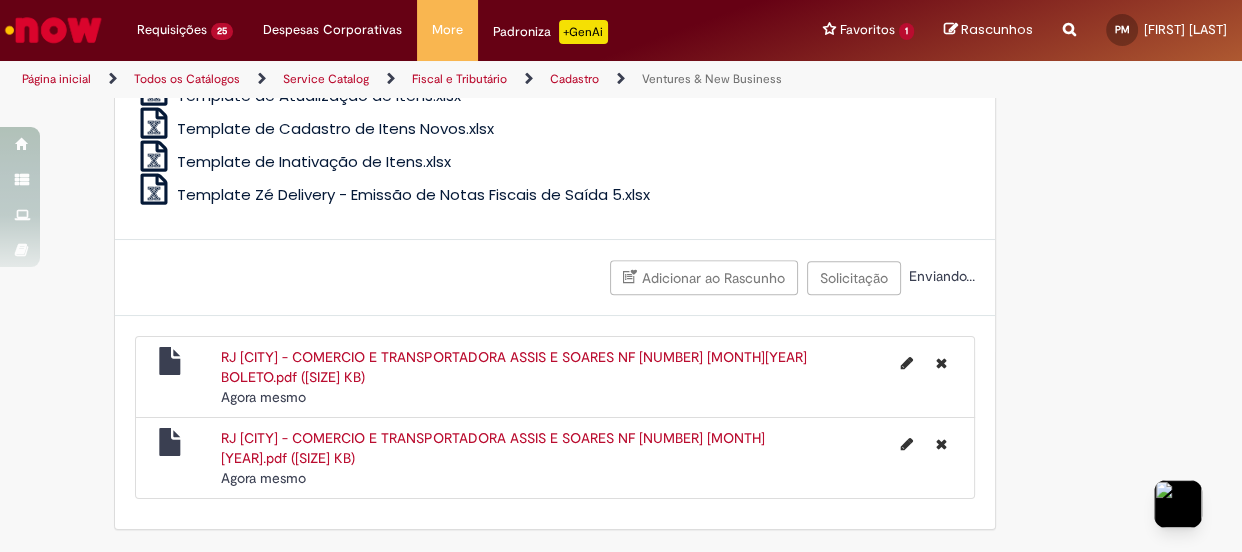 scroll, scrollTop: 1848, scrollLeft: 0, axis: vertical 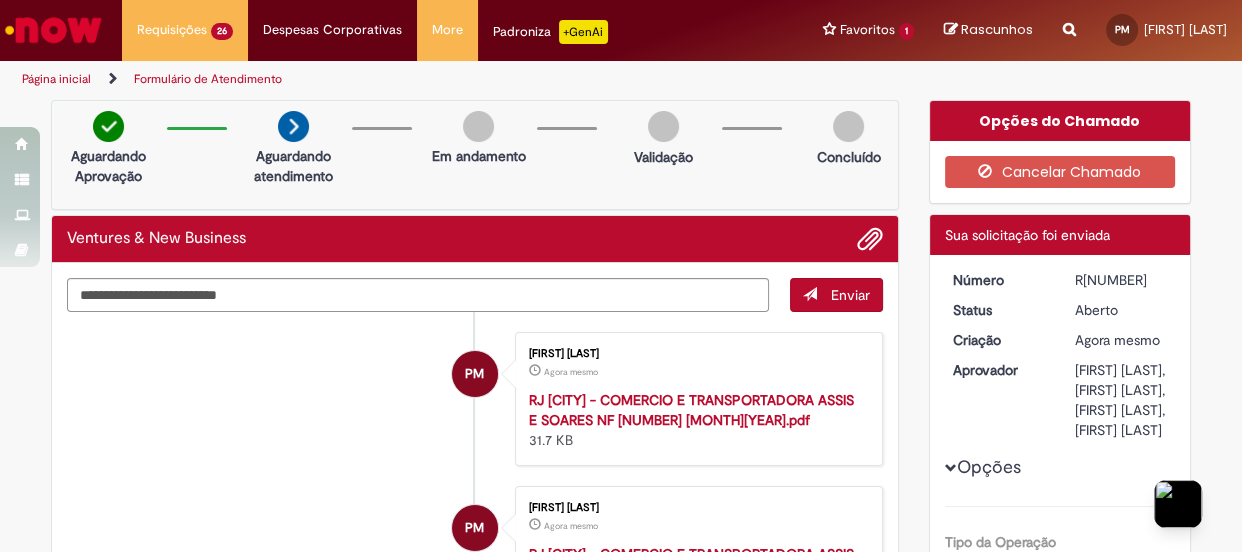 drag, startPoint x: 1149, startPoint y: 280, endPoint x: 1049, endPoint y: 280, distance: 100 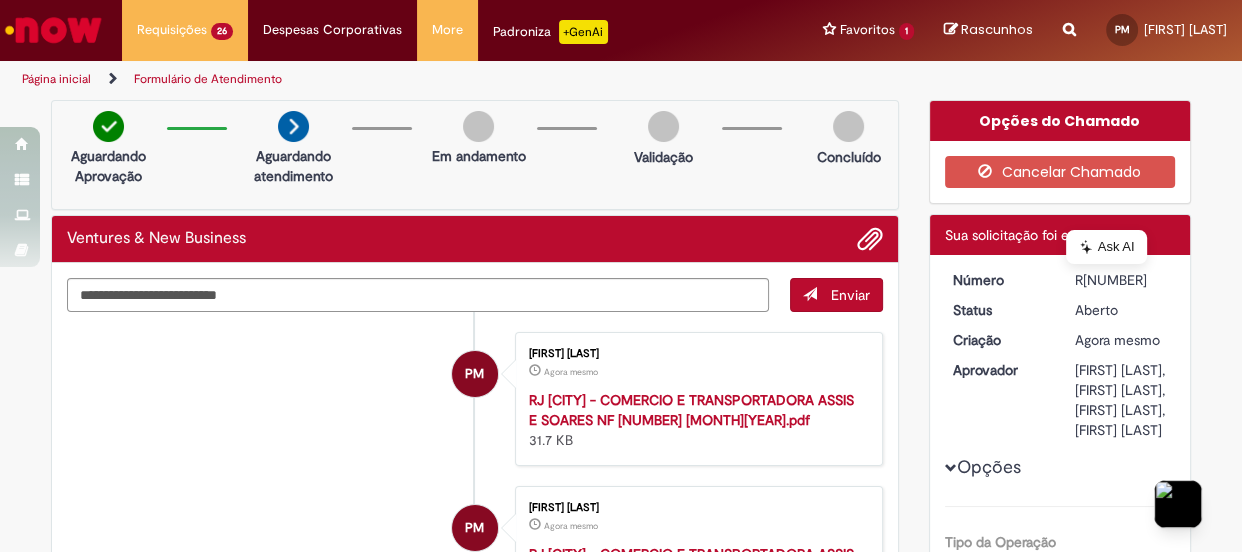 copy on "Número
R[NUMBER]" 